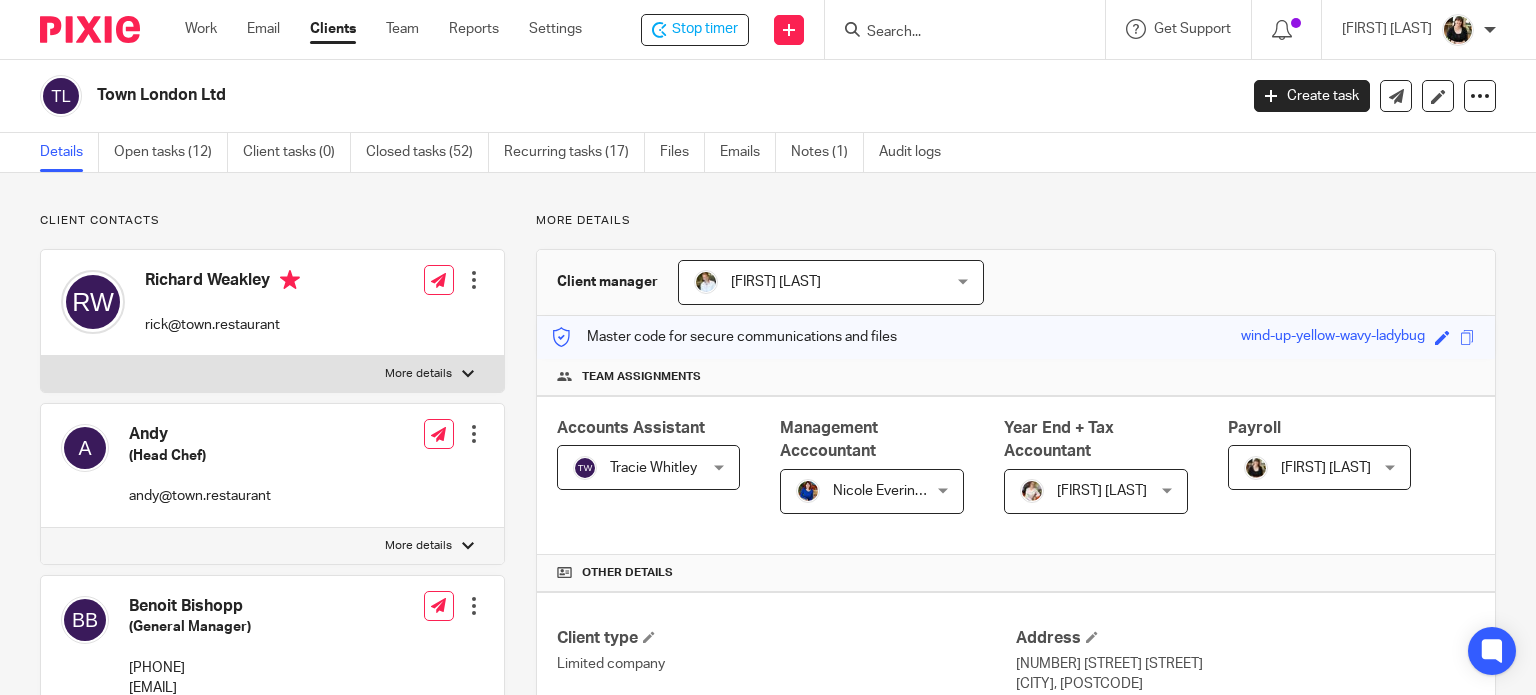 scroll, scrollTop: 0, scrollLeft: 0, axis: both 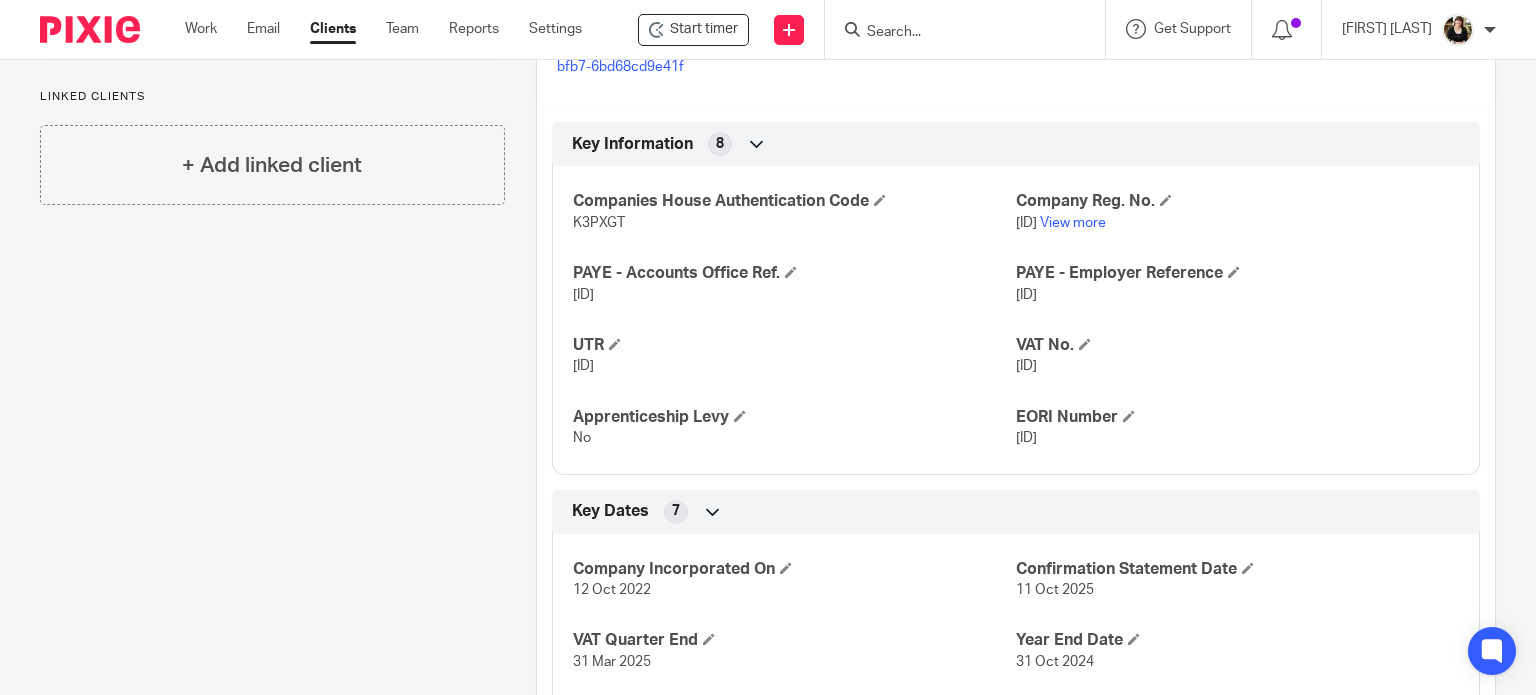 click on "12 Oct 2022" at bounding box center [794, 590] 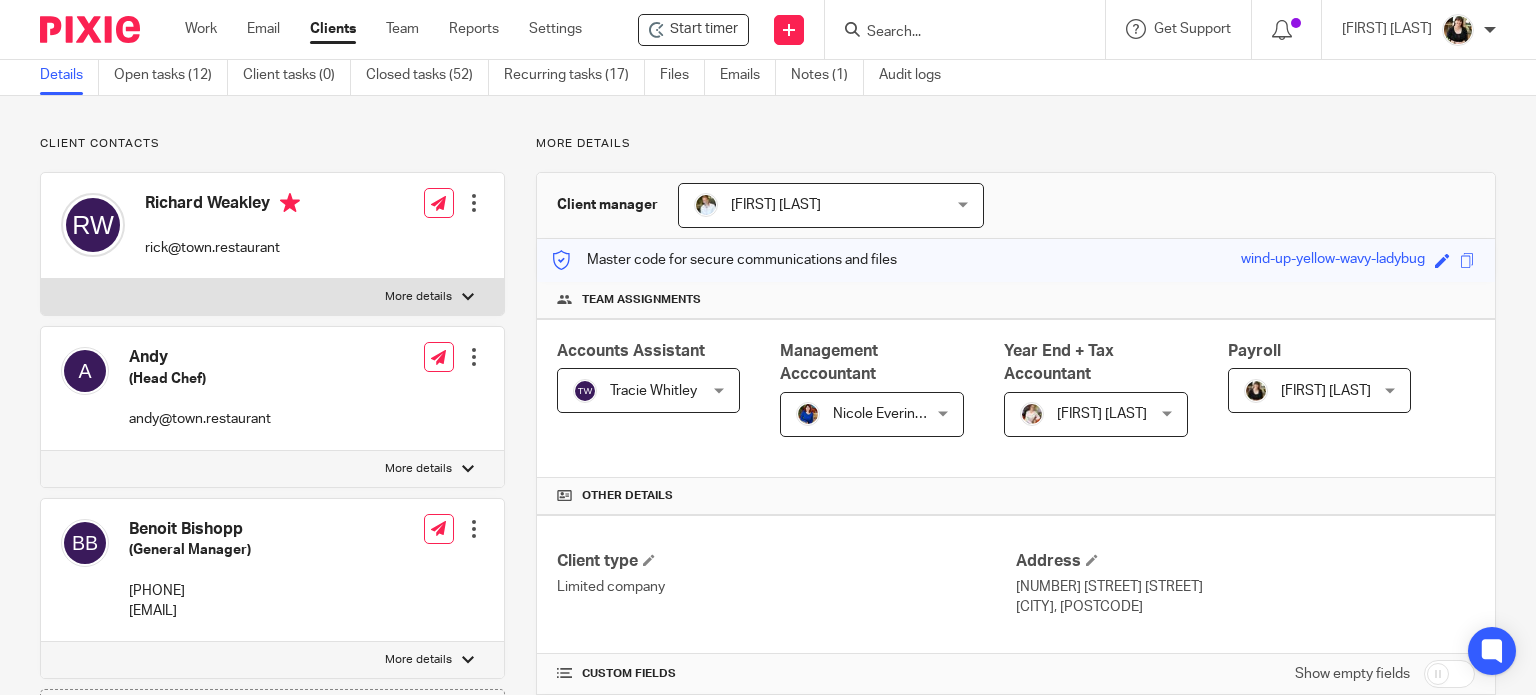 scroll, scrollTop: 0, scrollLeft: 0, axis: both 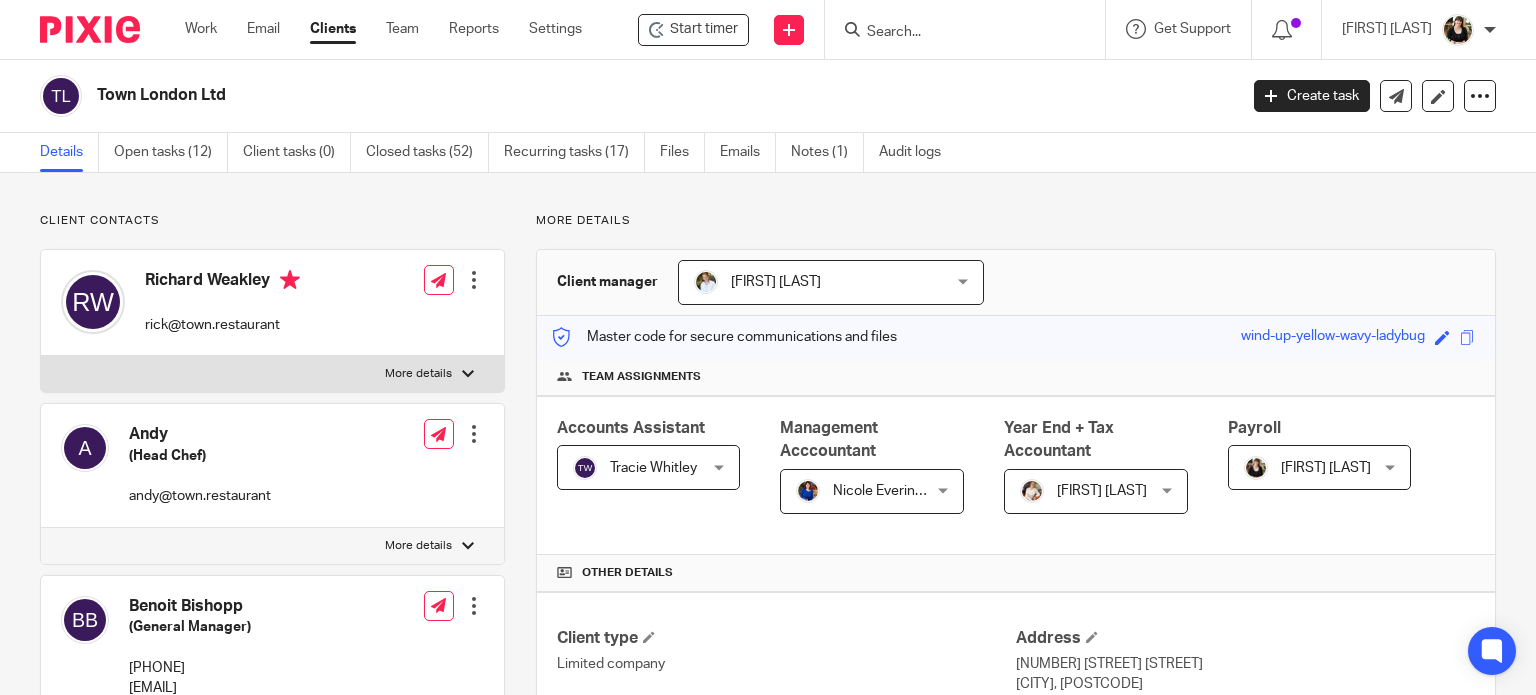 click at bounding box center (955, 33) 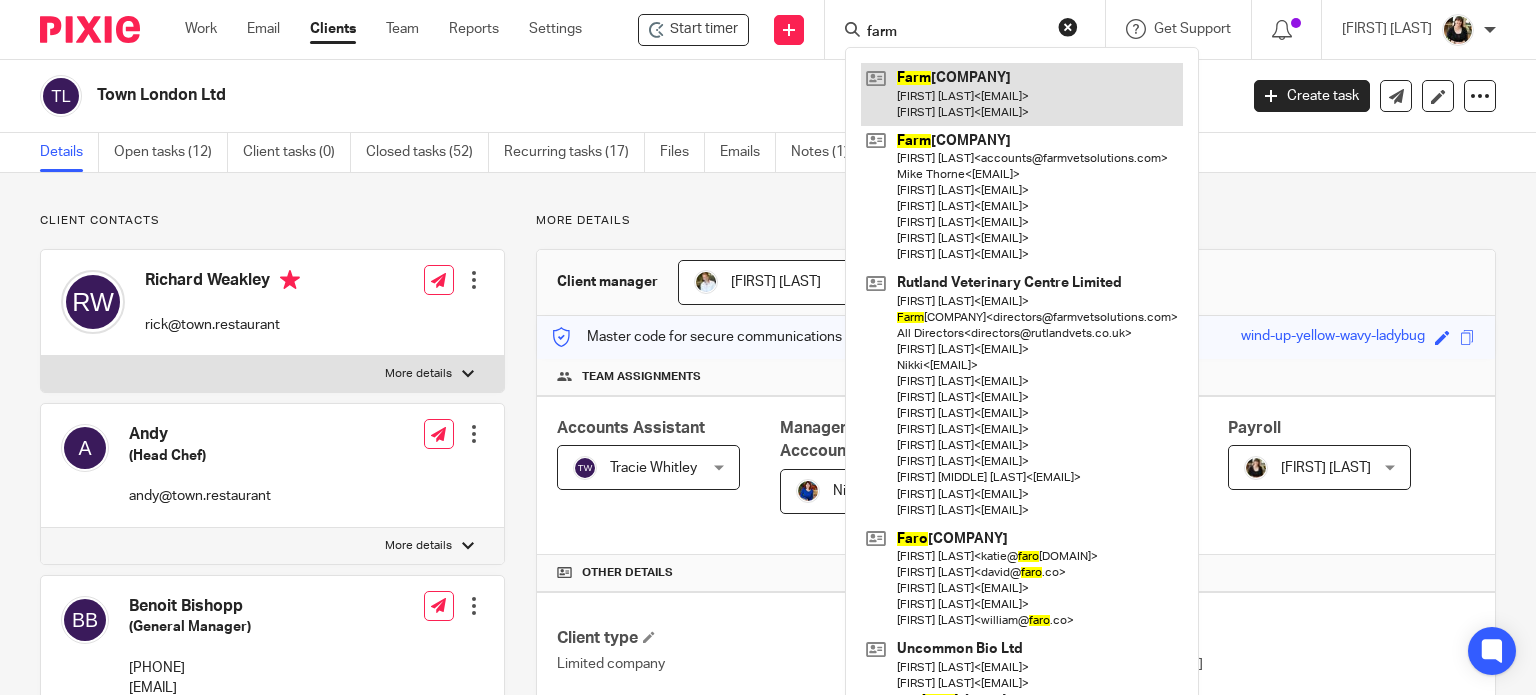 type on "farm" 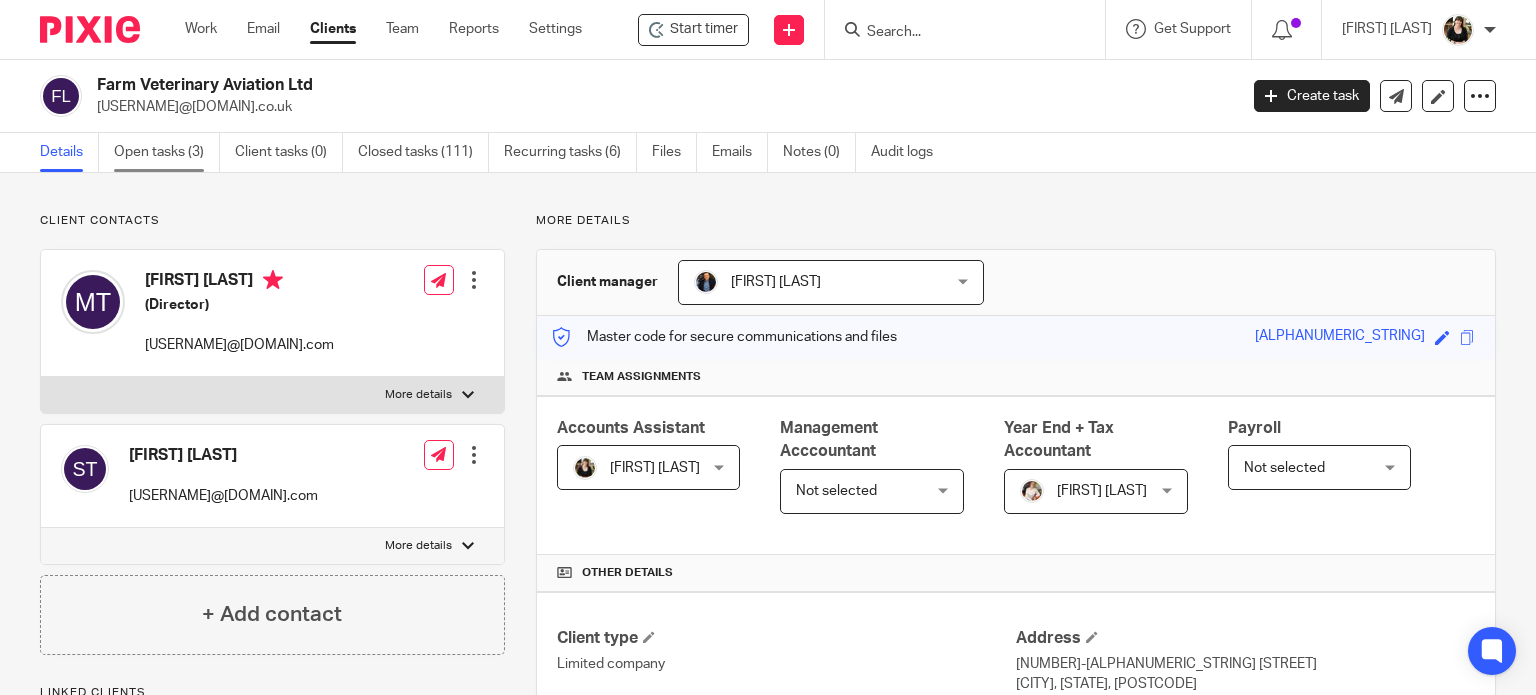 scroll, scrollTop: 0, scrollLeft: 0, axis: both 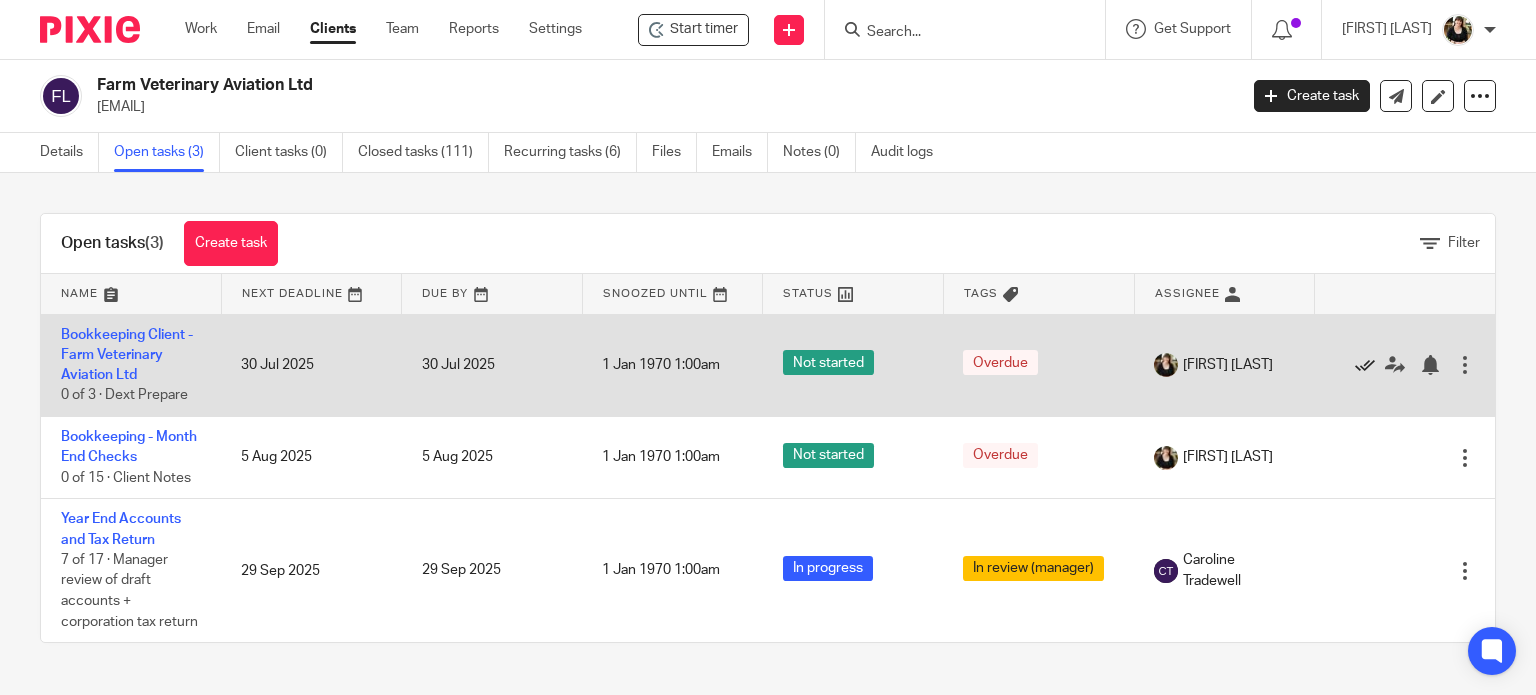 click at bounding box center [1365, 365] 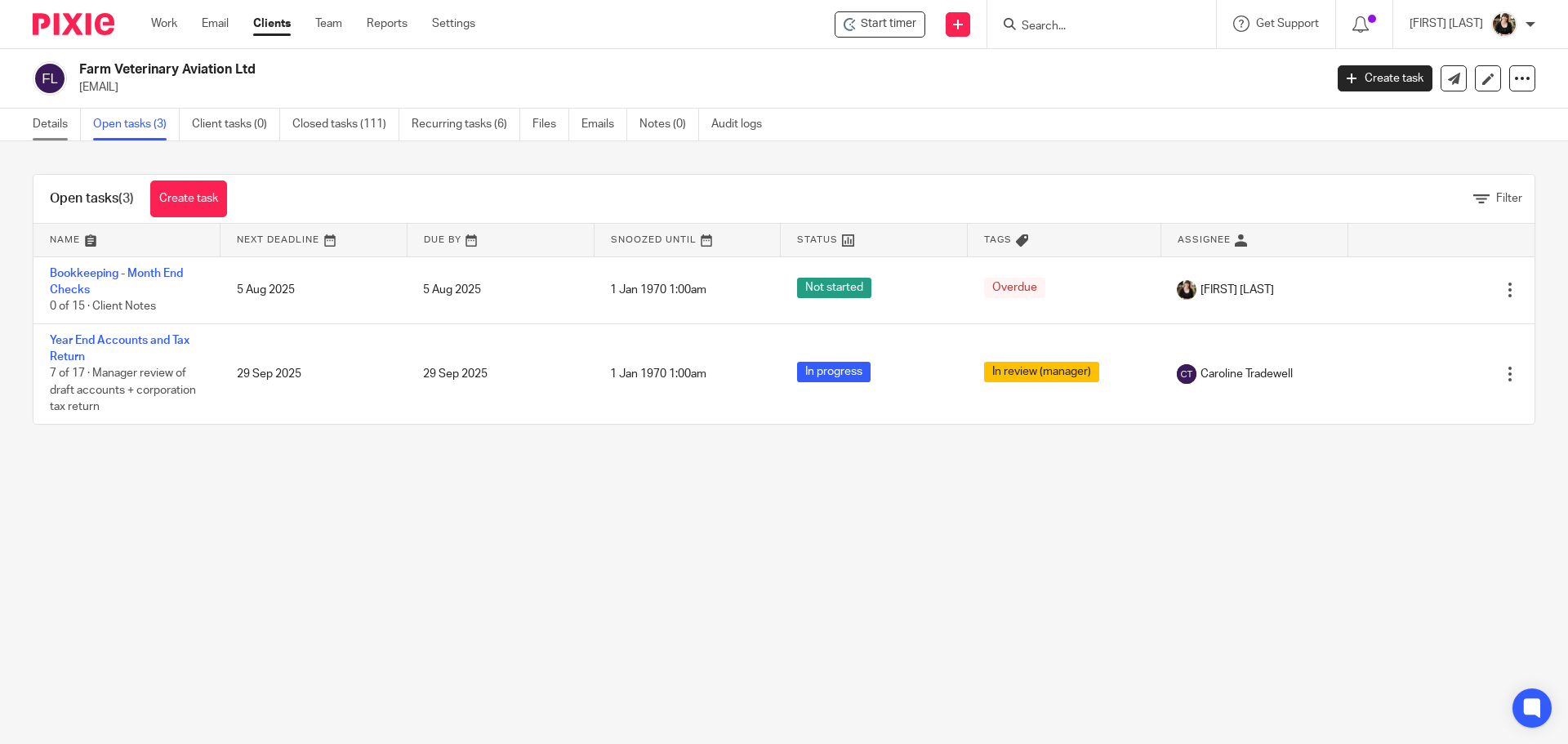 click on "Details" at bounding box center [56, 124] 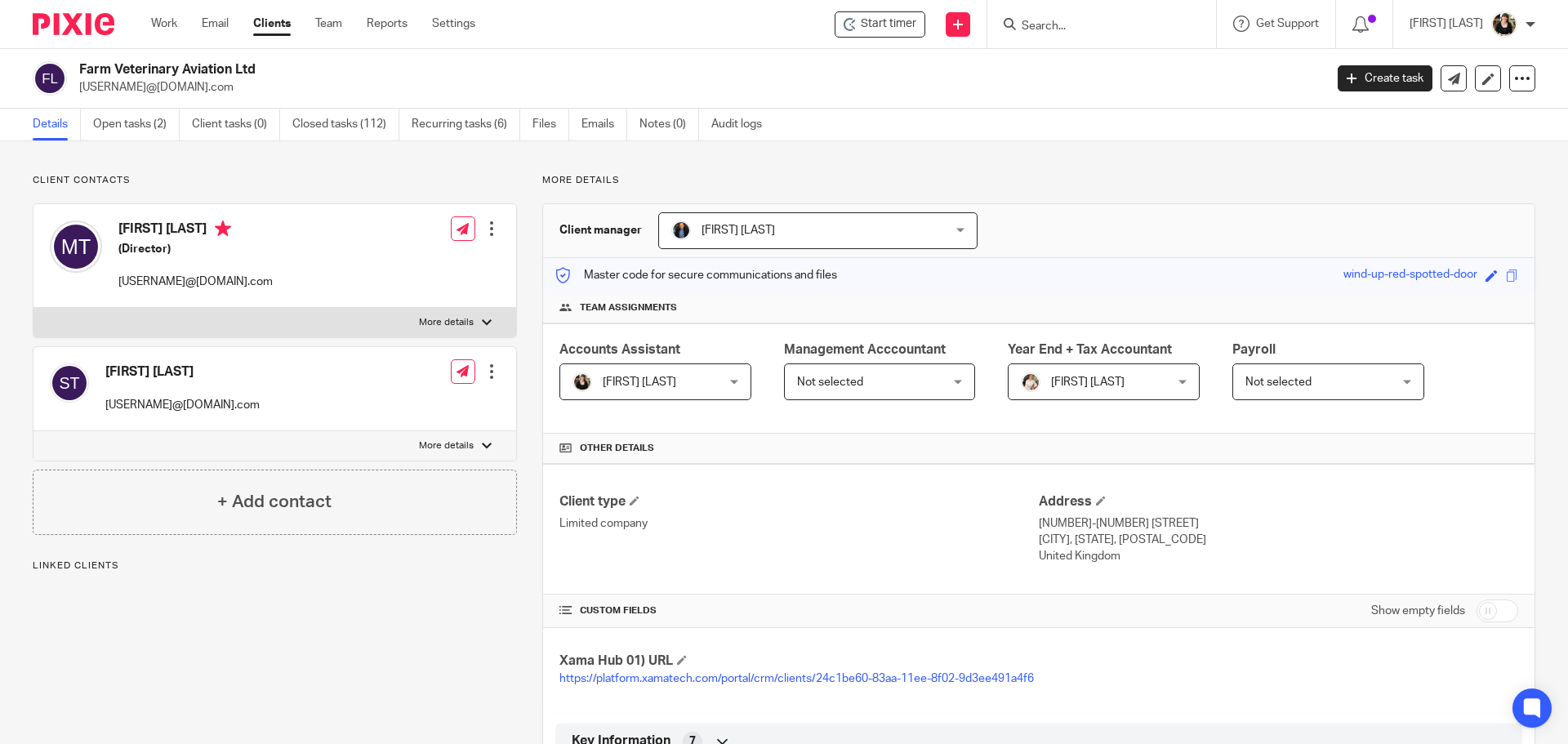 scroll, scrollTop: 0, scrollLeft: 0, axis: both 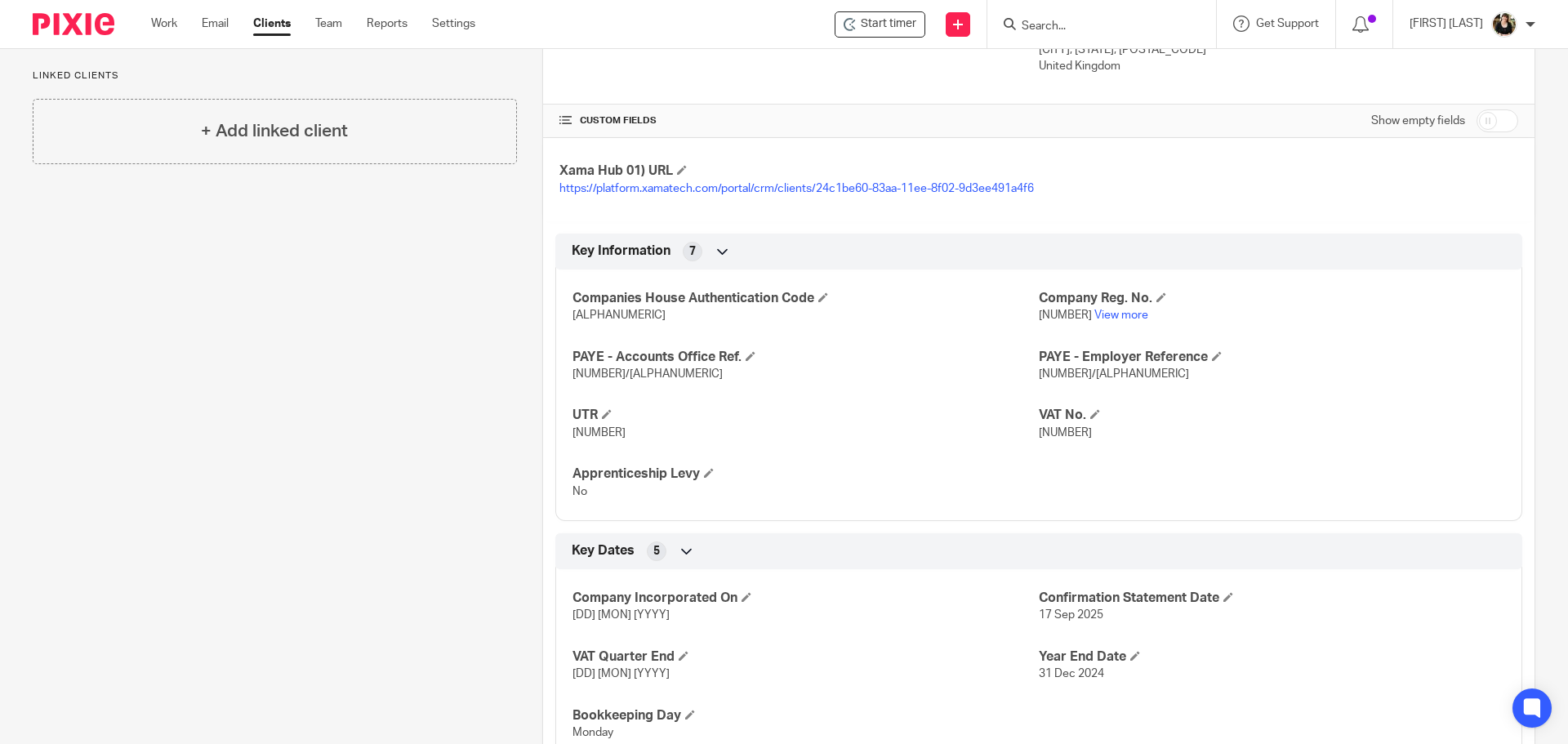 click on "[NUMBER]" at bounding box center [1272, 433] 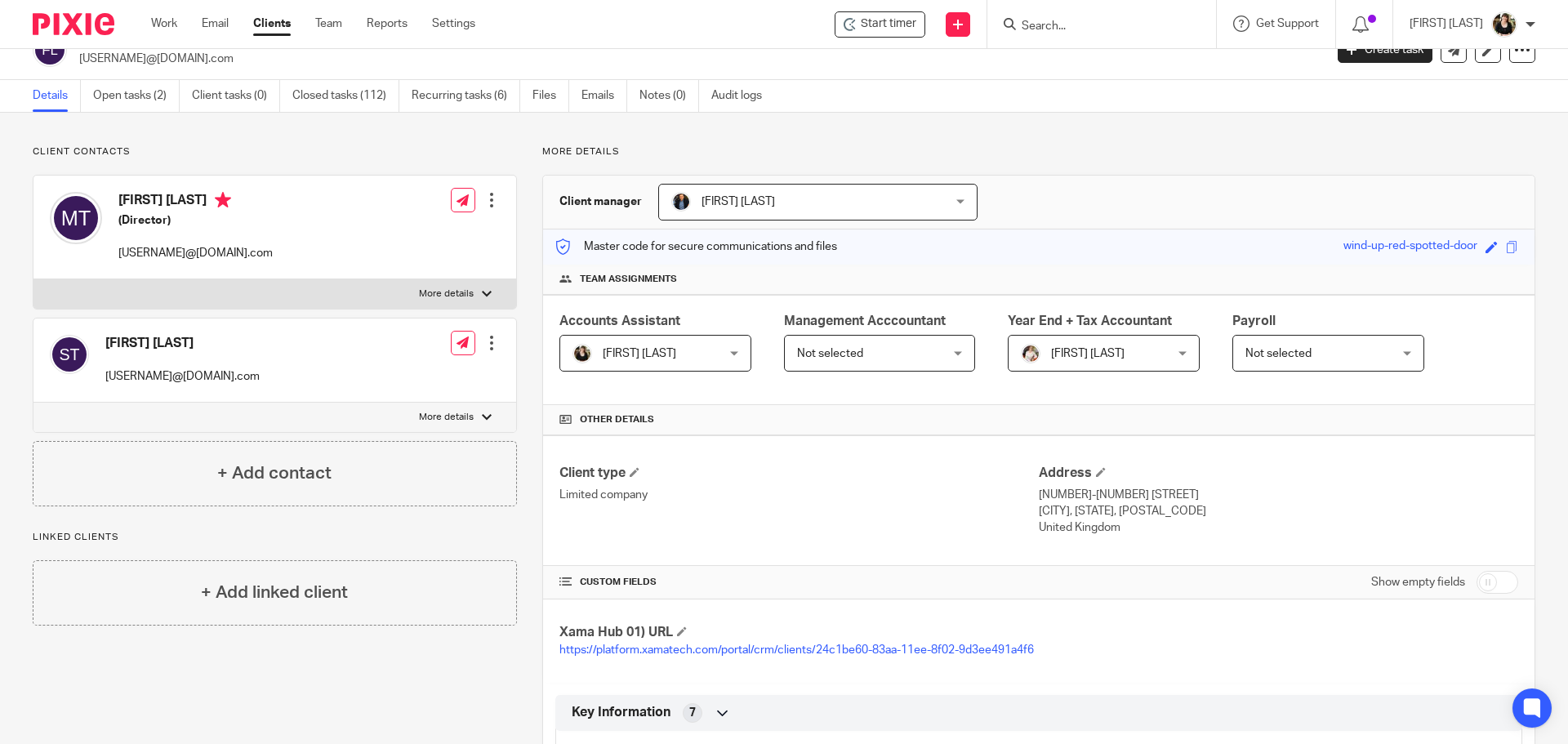 scroll, scrollTop: 0, scrollLeft: 0, axis: both 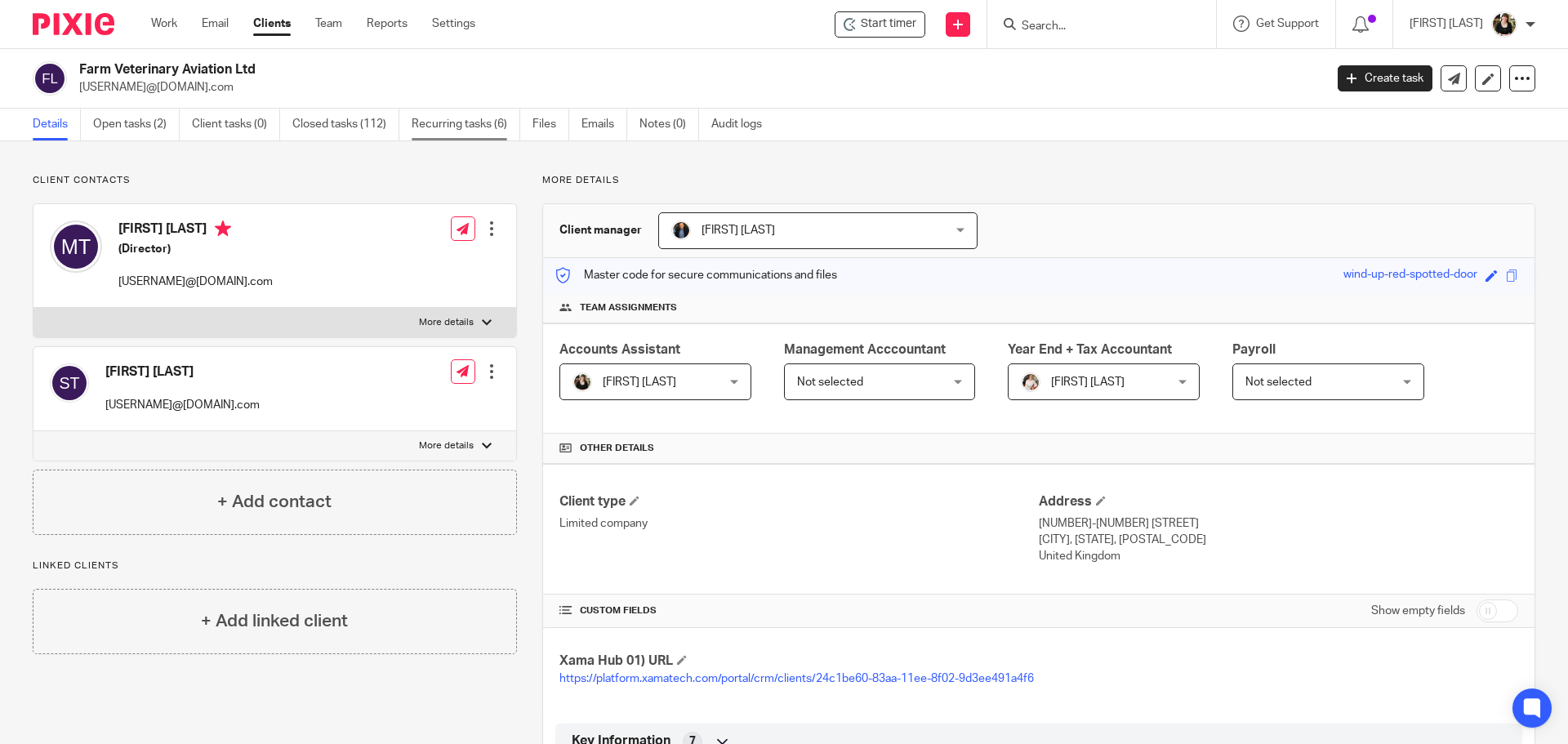 click on "Recurring tasks (6)" at bounding box center [466, 124] 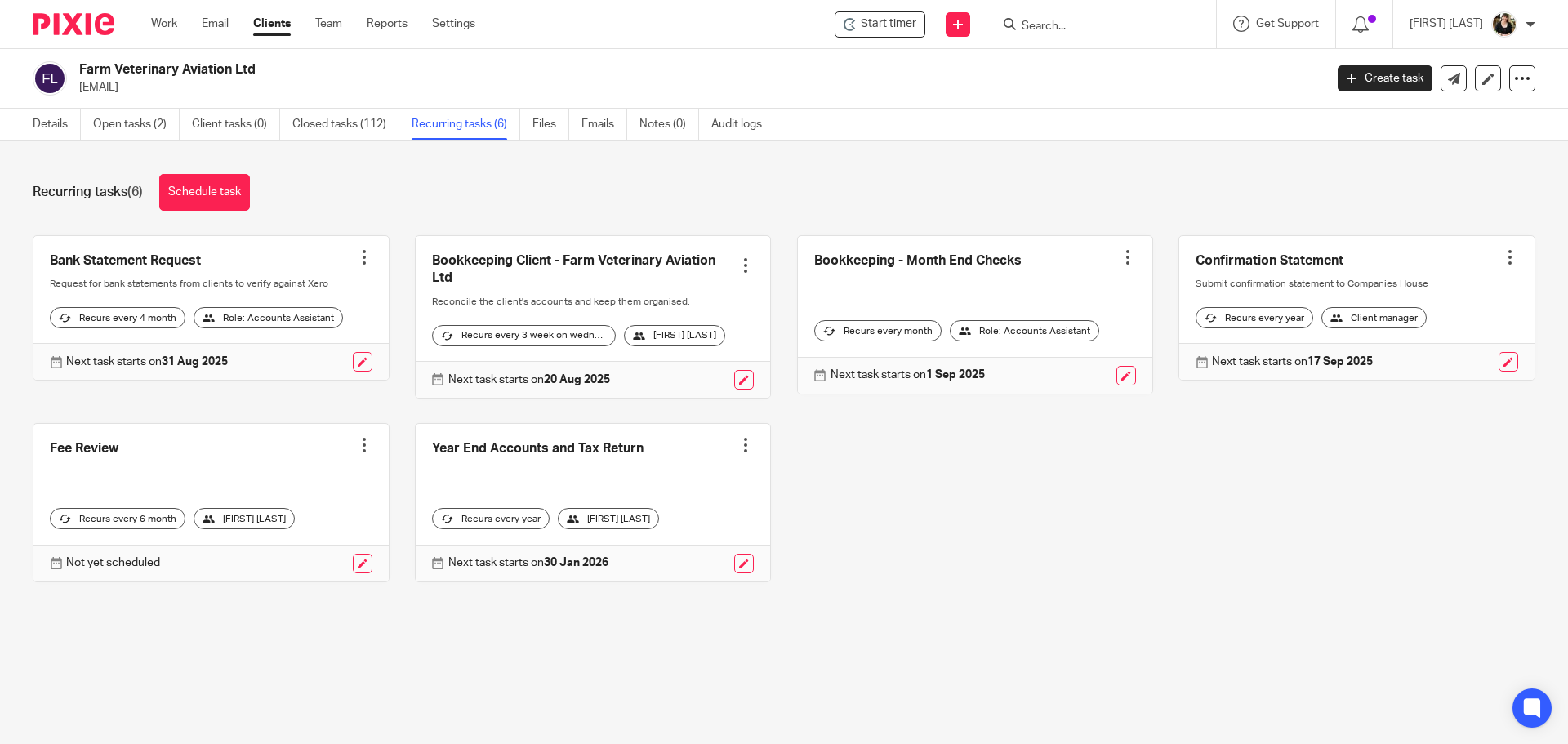 scroll, scrollTop: 0, scrollLeft: 0, axis: both 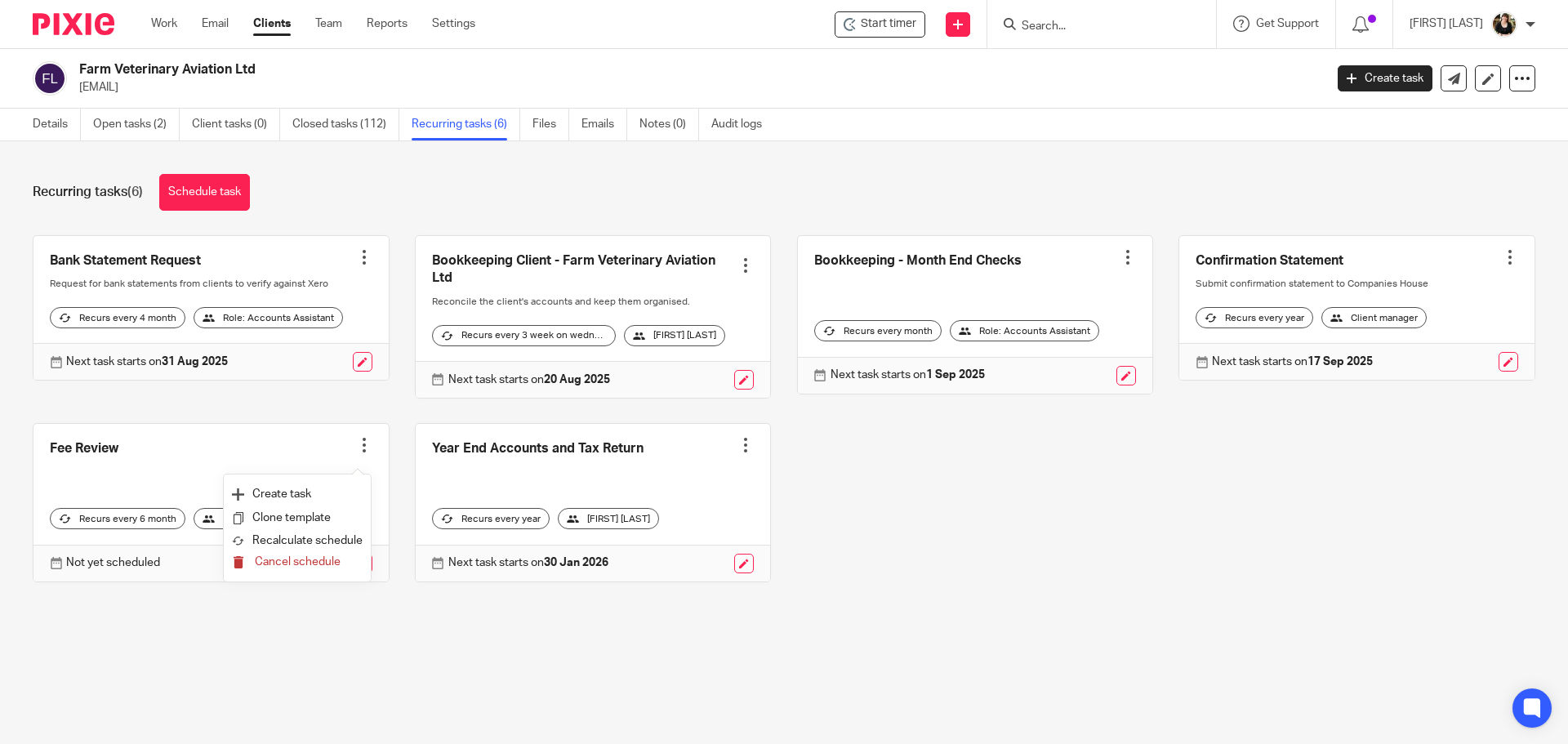 click on "Cancel schedule" at bounding box center [297, 562] 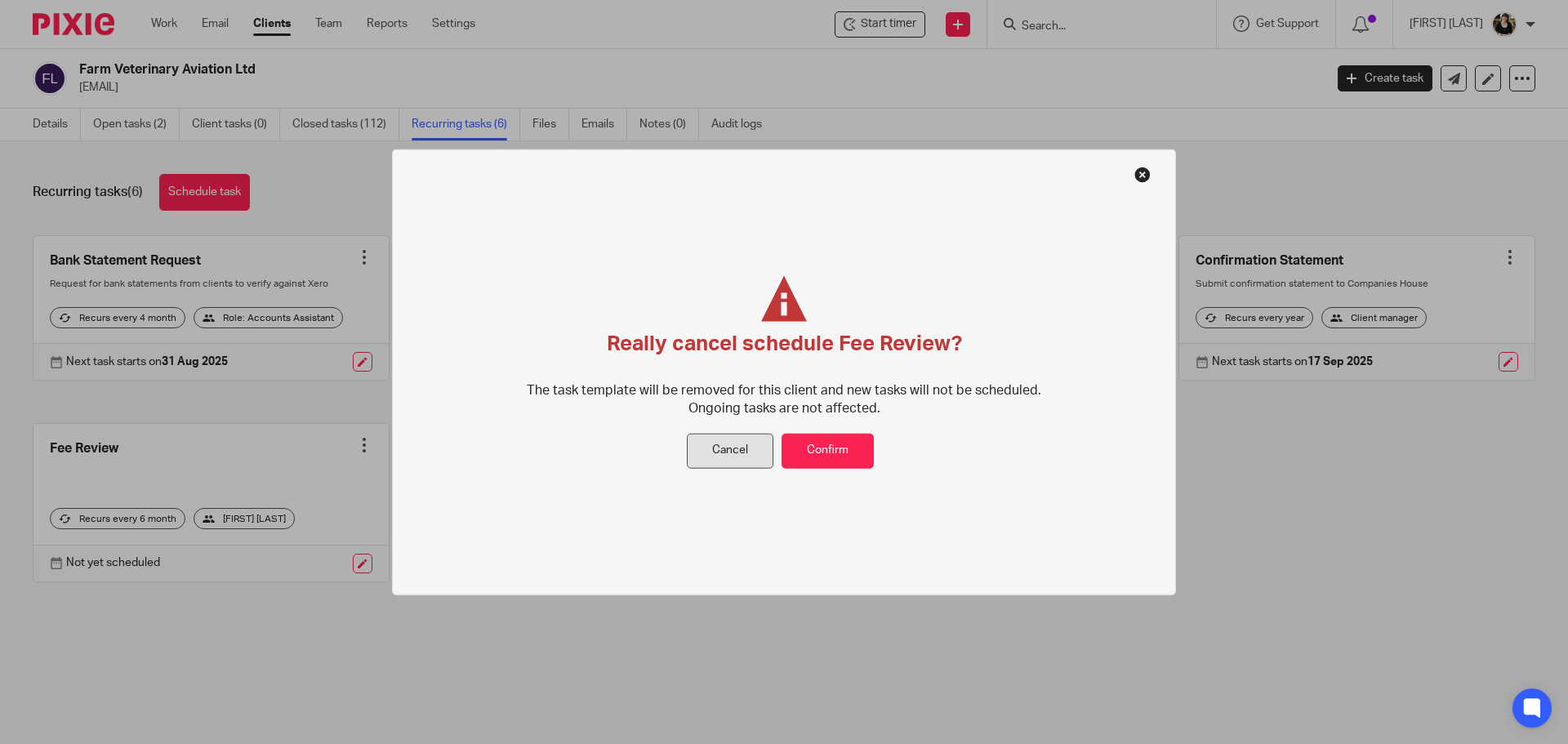 click on "Cancel" at bounding box center [730, 451] 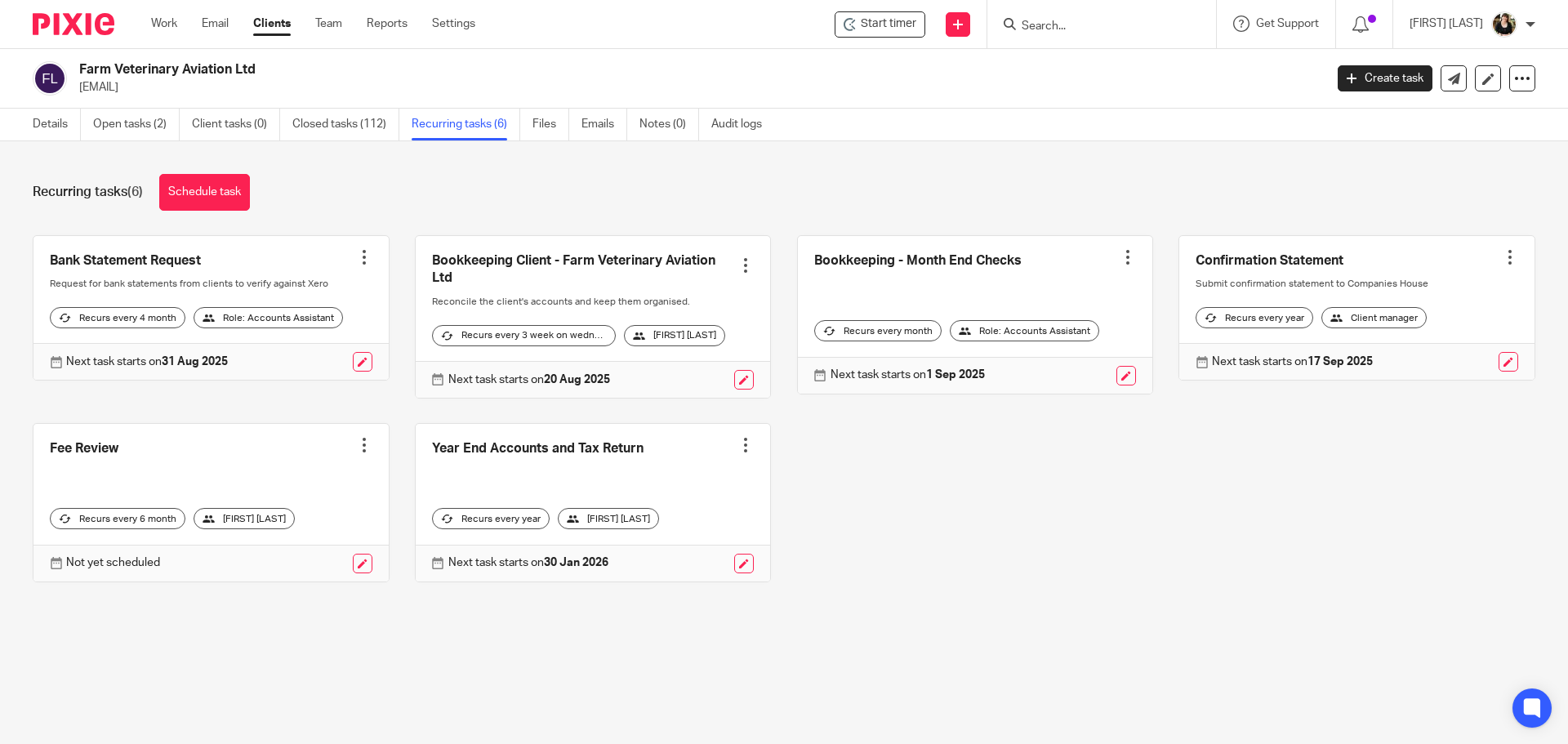 click at bounding box center [364, 257] 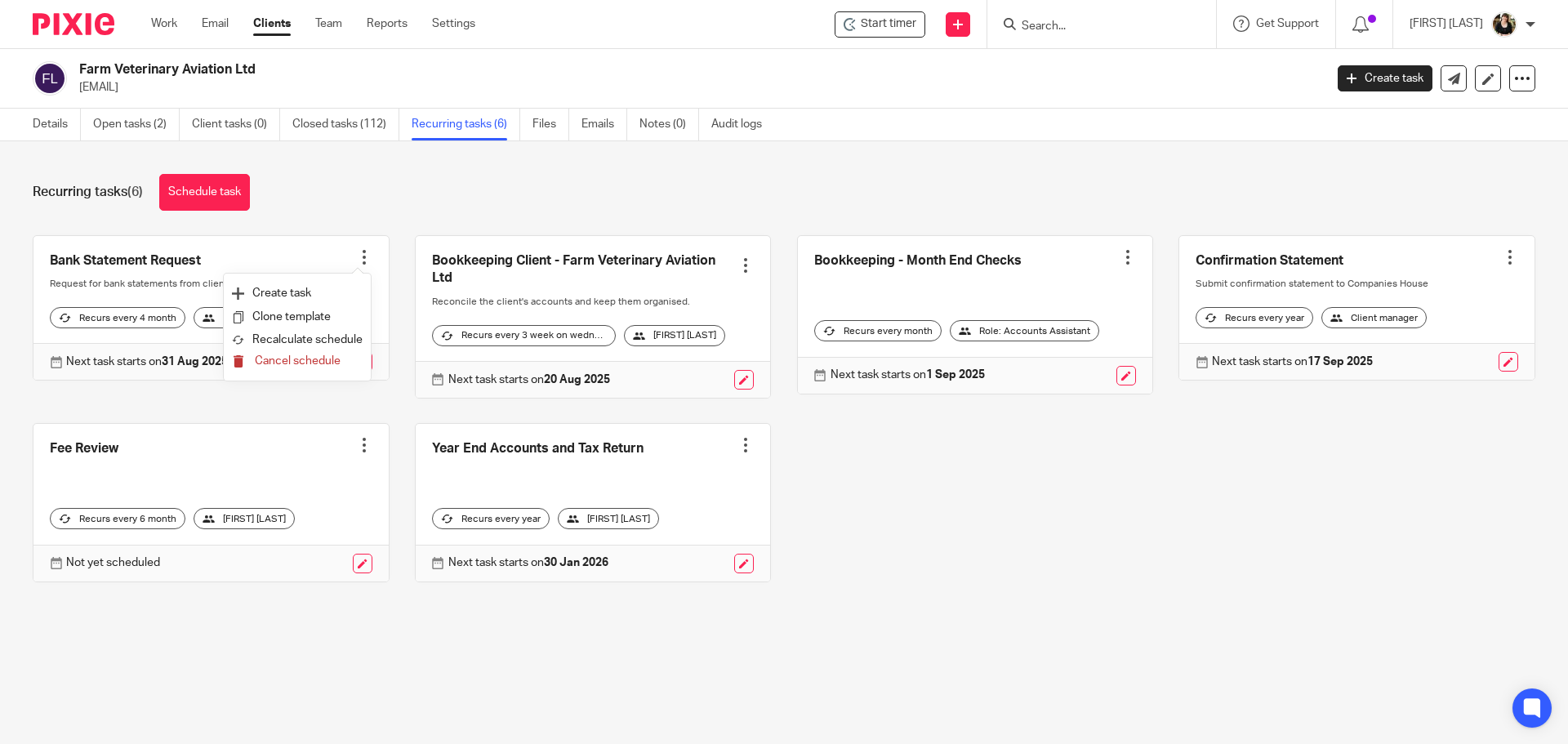 click on "Cancel schedule" at bounding box center [297, 361] 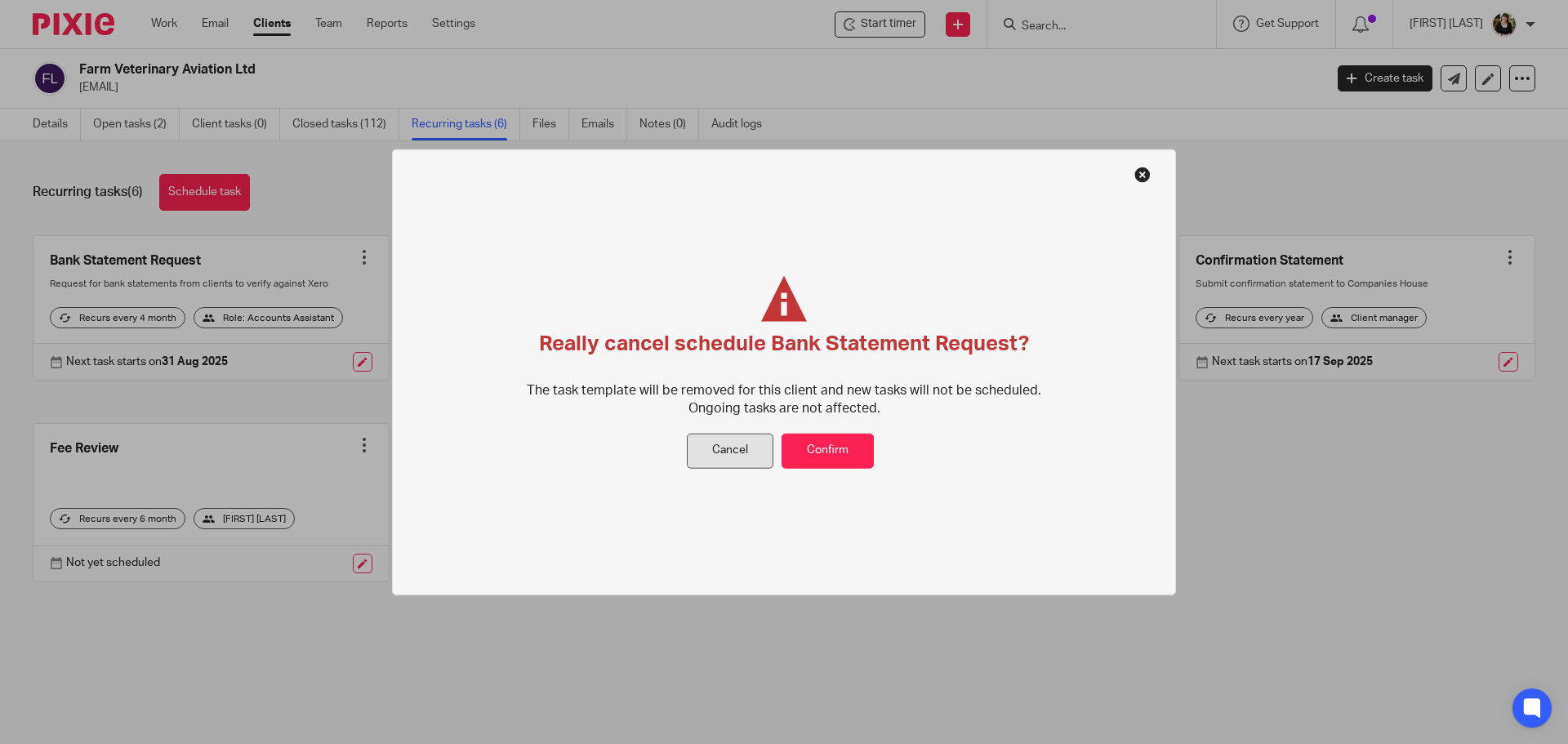click on "Cancel" at bounding box center [730, 451] 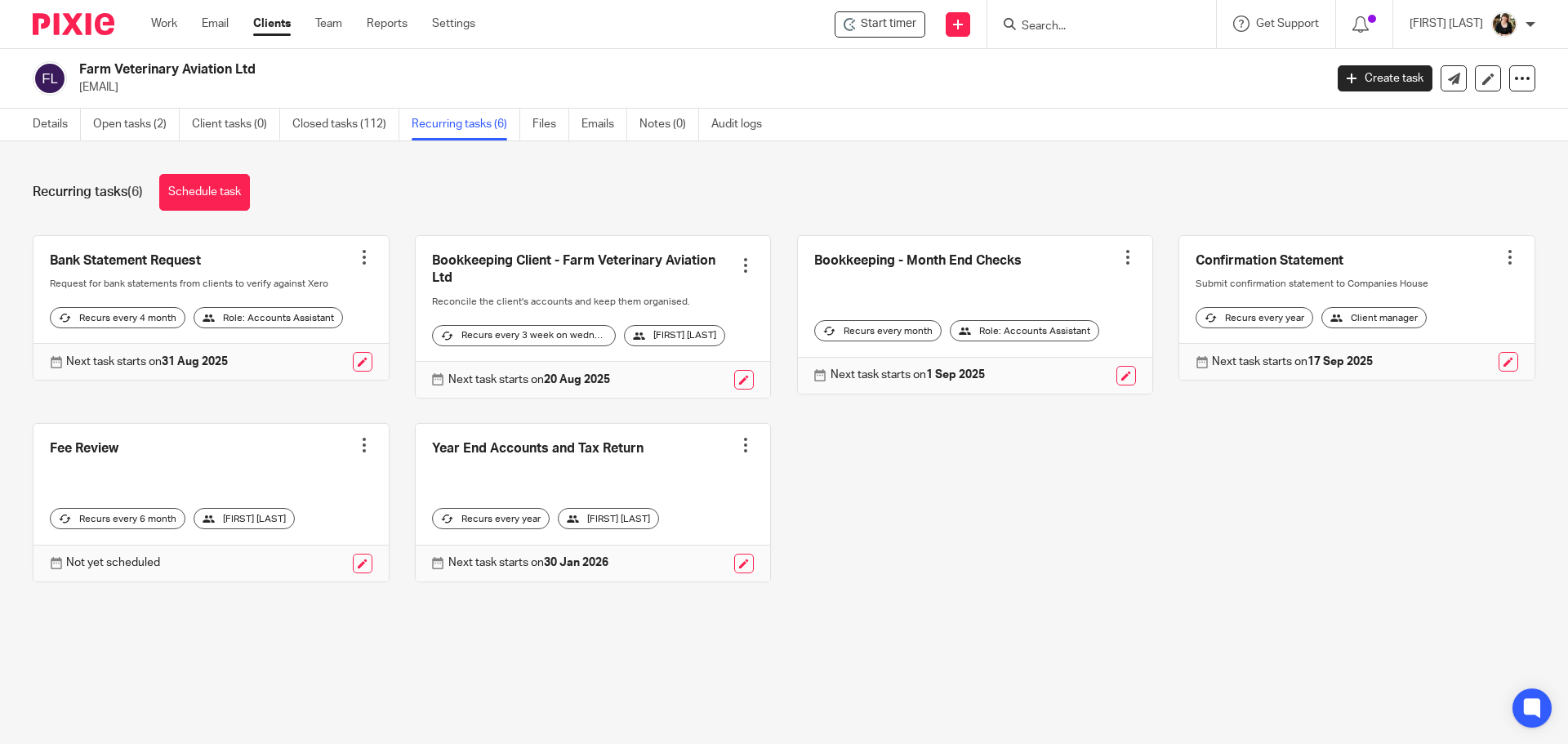 click at bounding box center (746, 265) 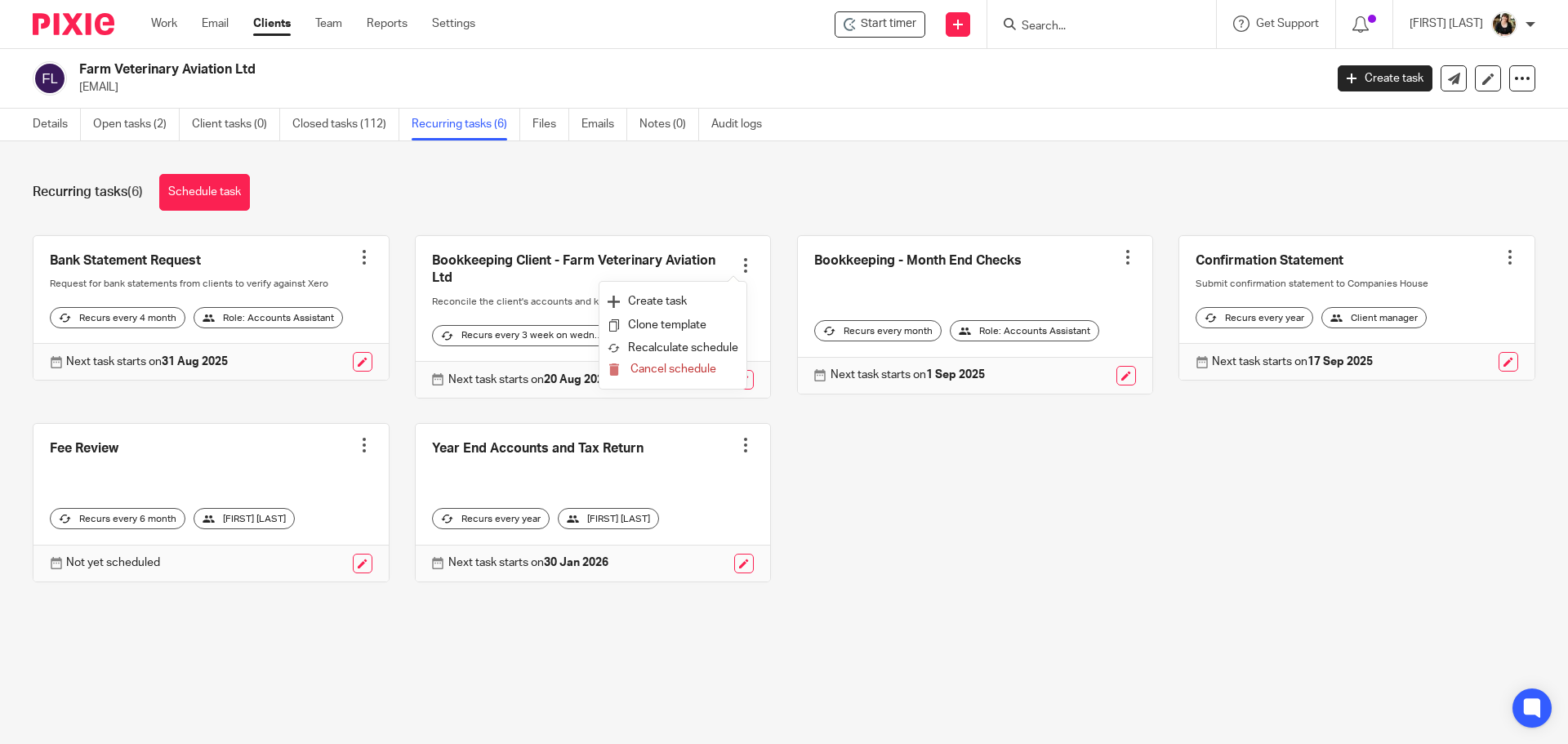 click on "Bank Statement Request
Create task
Clone template
Recalculate schedule
Cancel schedule
Request for bank statements from clients to verify against Xero
Recurs every 4 month
Role: Accounts Assistant
Next task starts on   31 Aug 2025
Bookkeeping Client - Farm Veterinary Aviation Ltd
Create task" at bounding box center [771, 421] 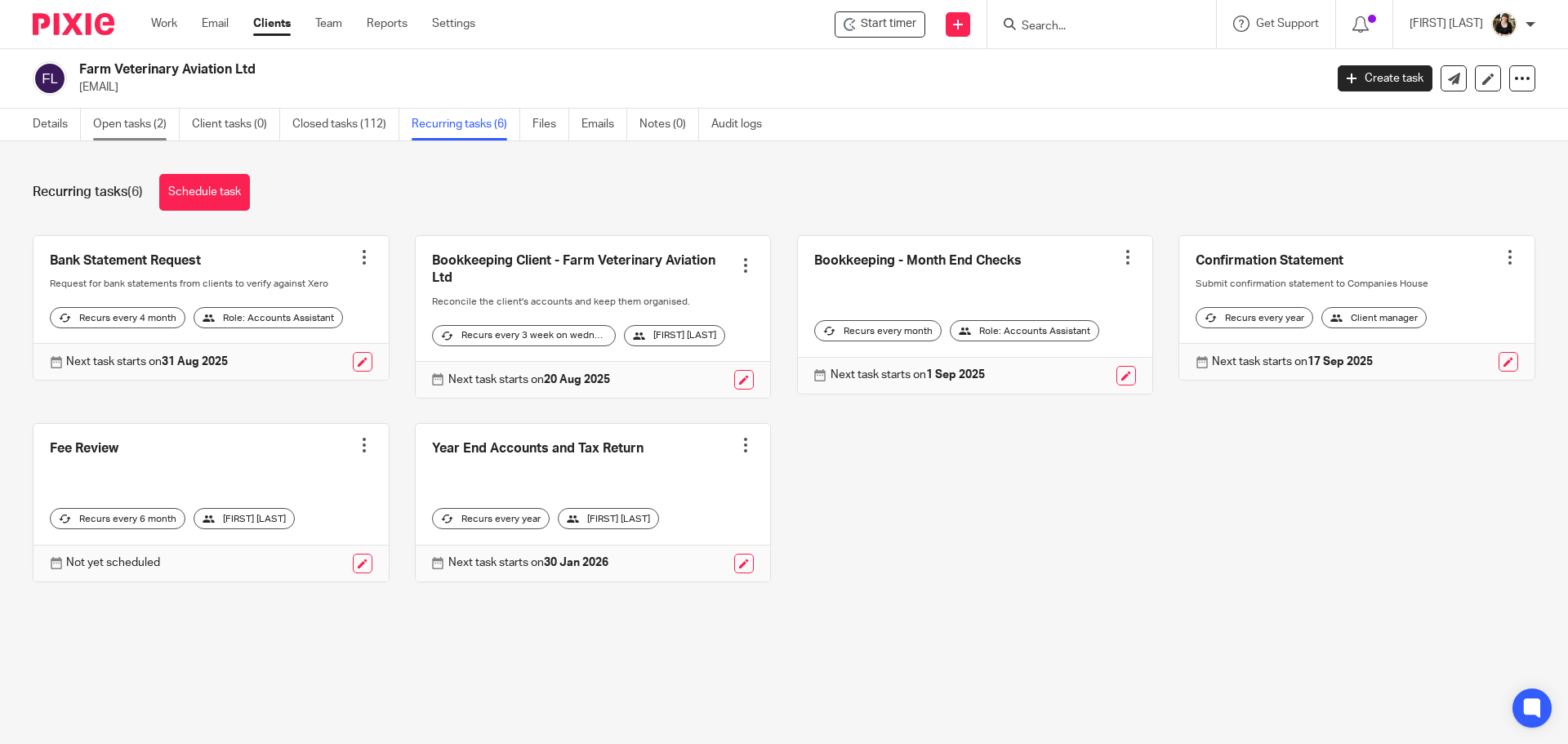 click on "Open tasks (2)" at bounding box center [136, 124] 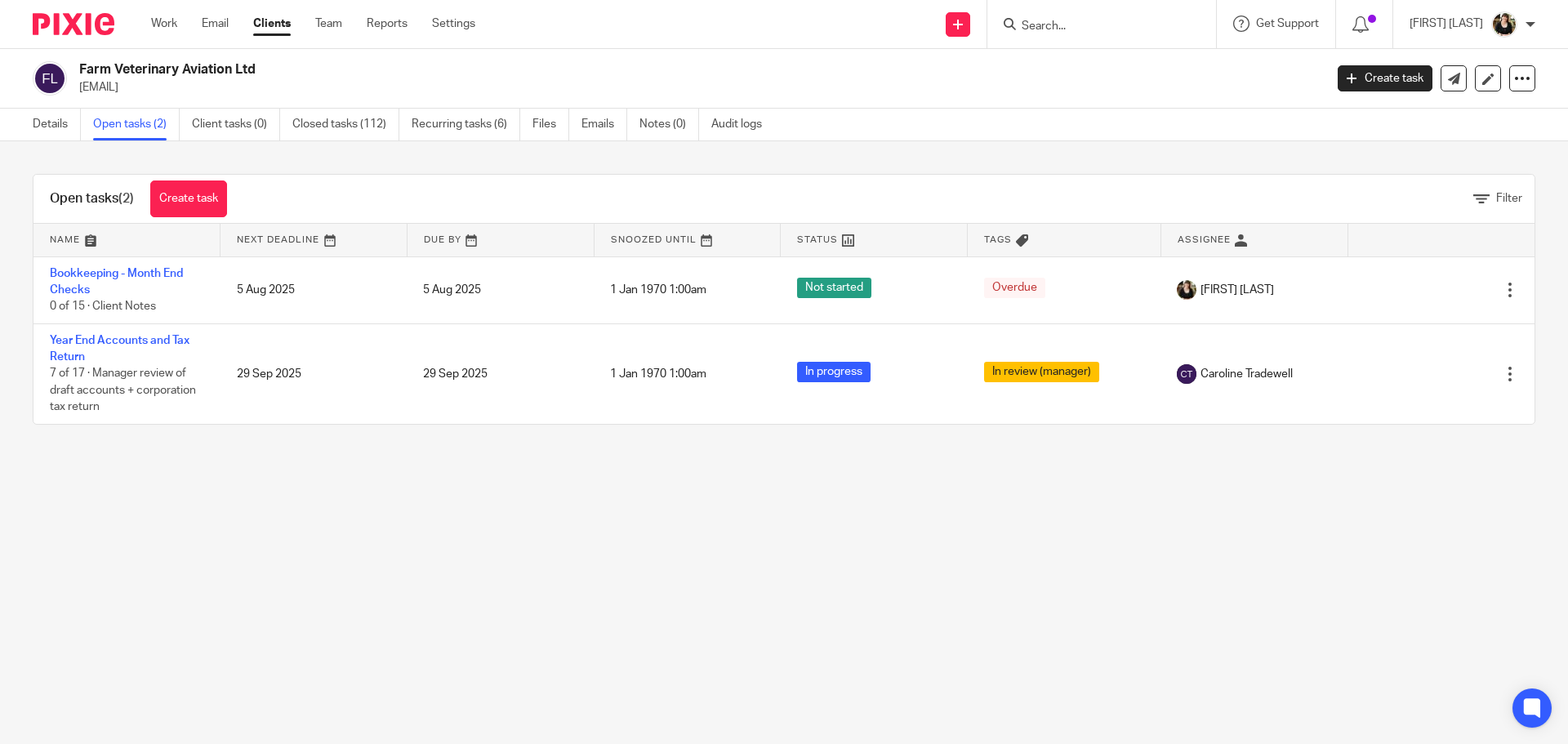 scroll, scrollTop: 0, scrollLeft: 0, axis: both 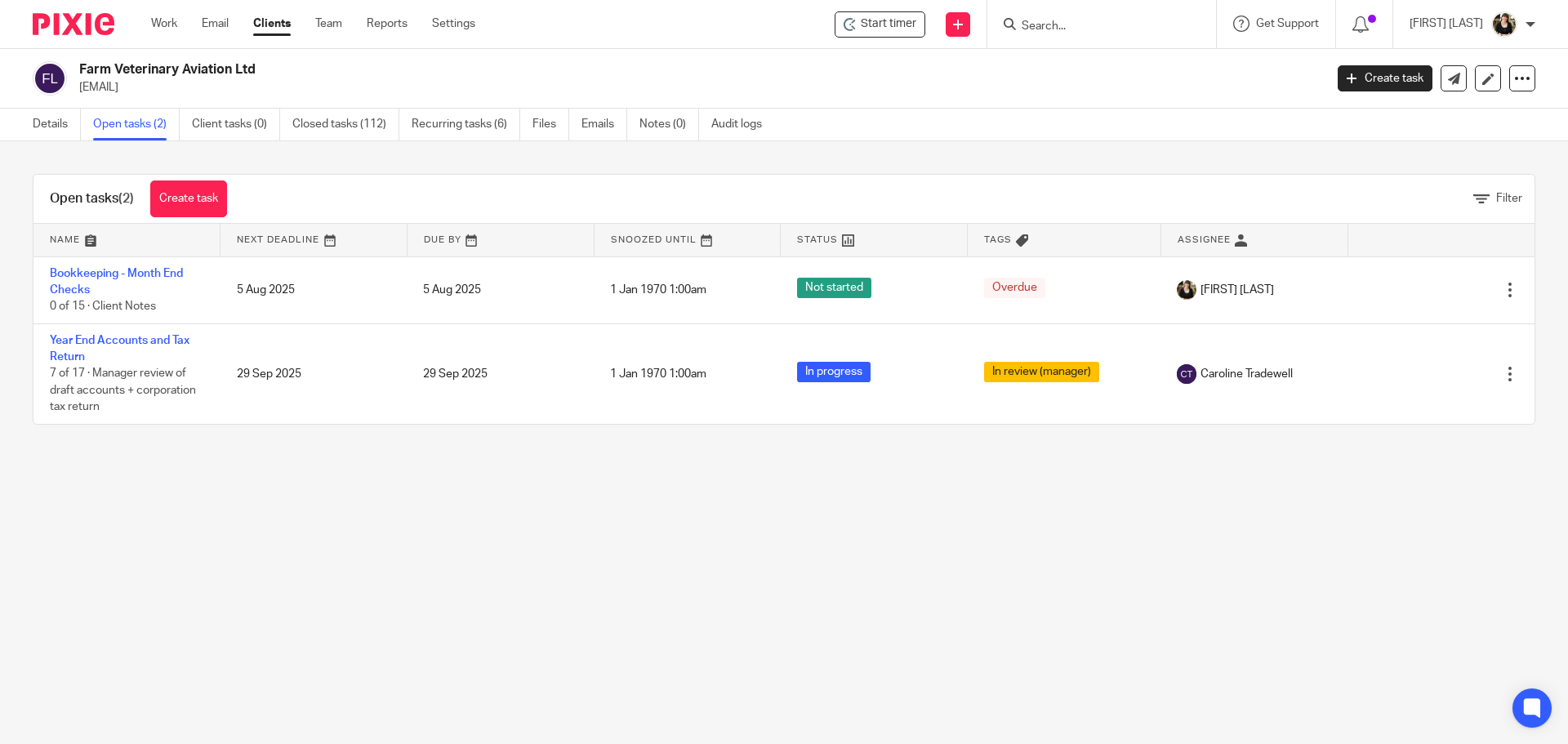 click at bounding box center [1102, 24] 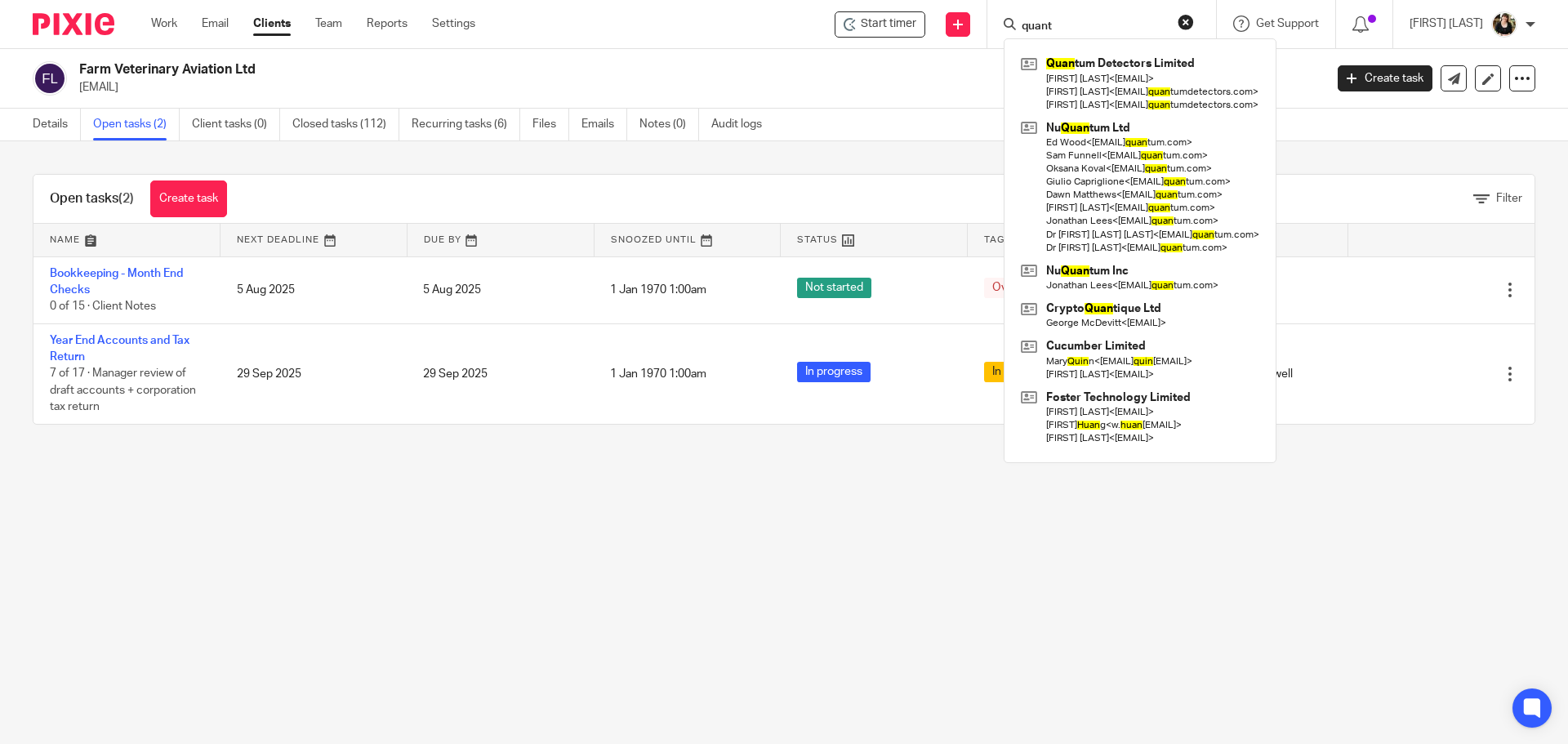 type on "quant" 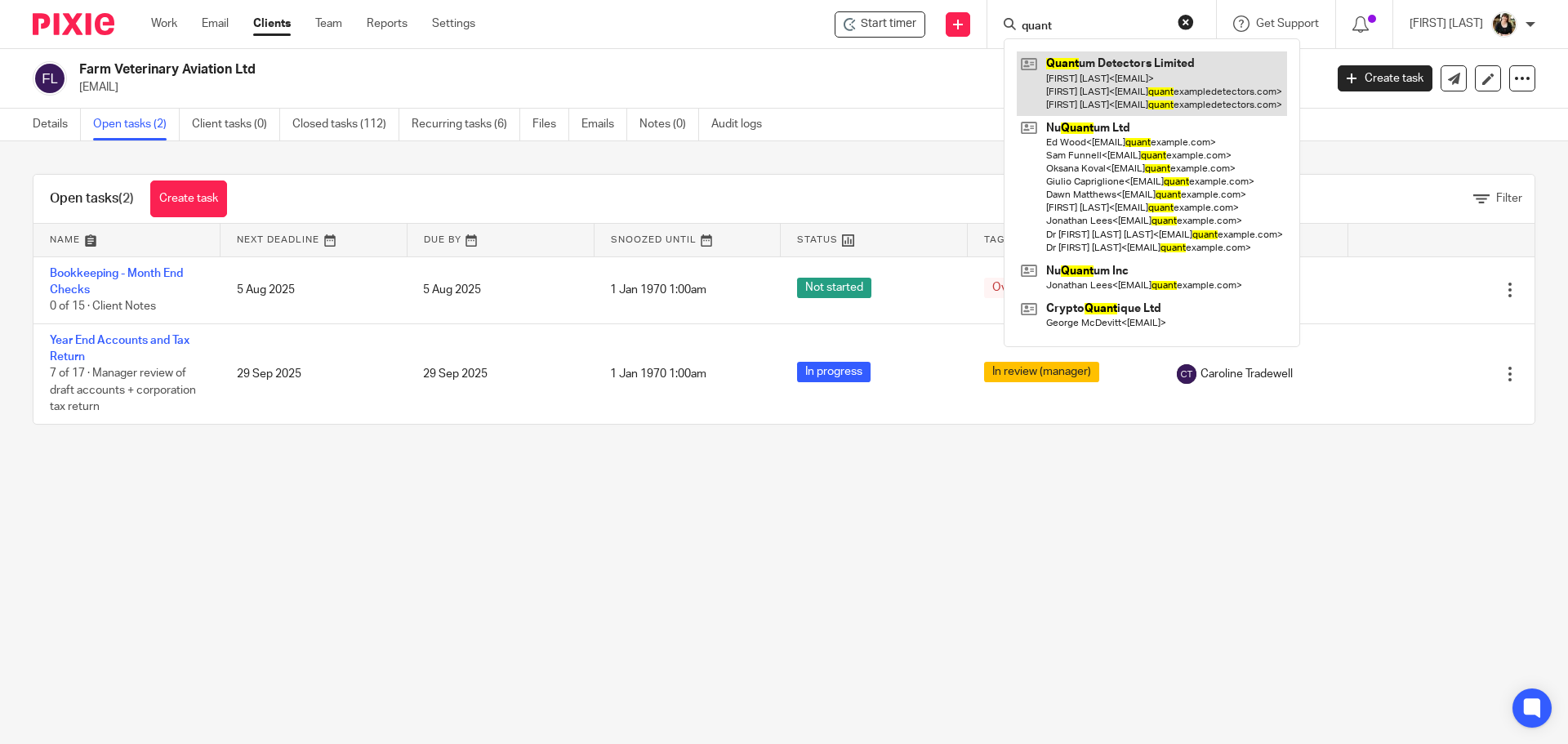 click at bounding box center (1152, 83) 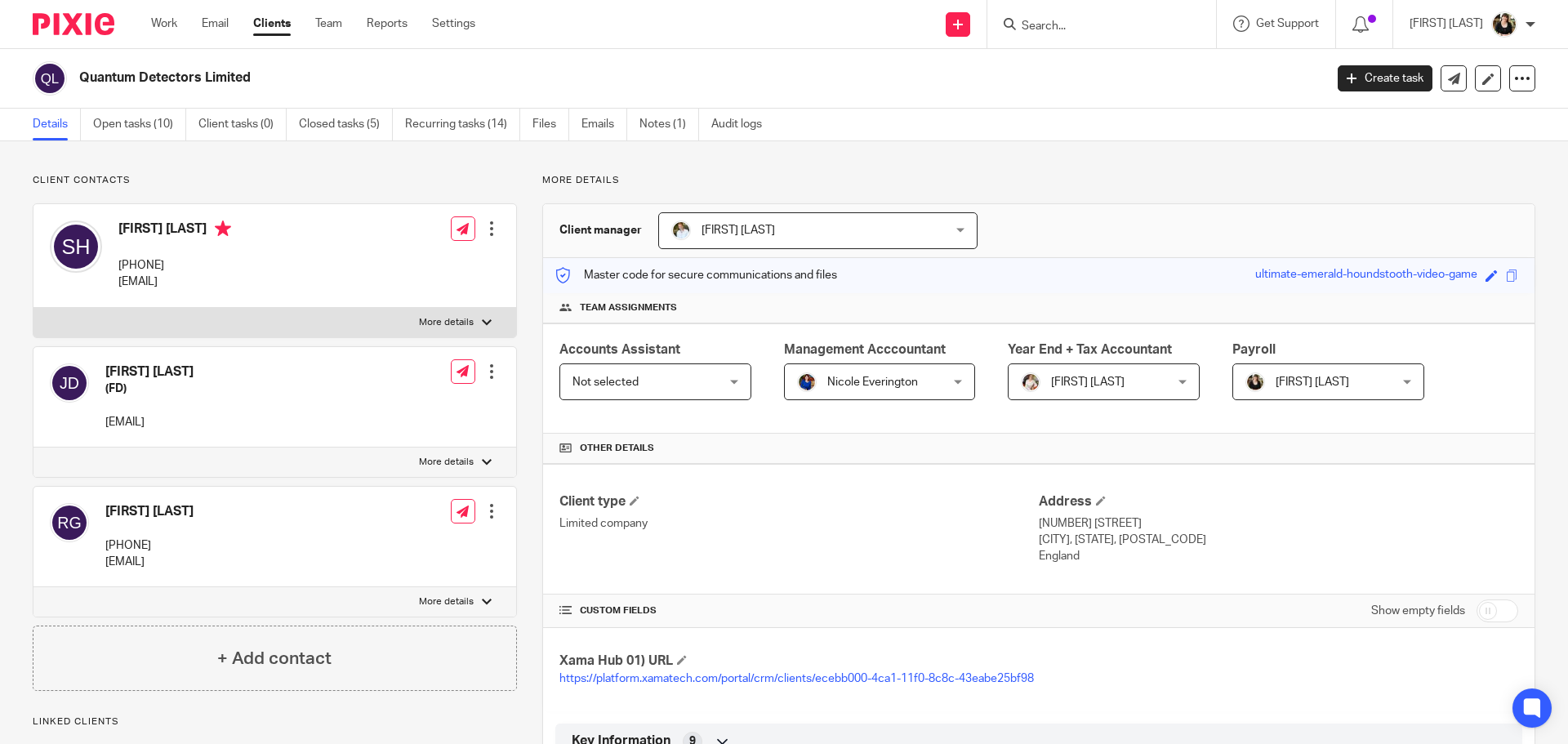 scroll, scrollTop: 0, scrollLeft: 0, axis: both 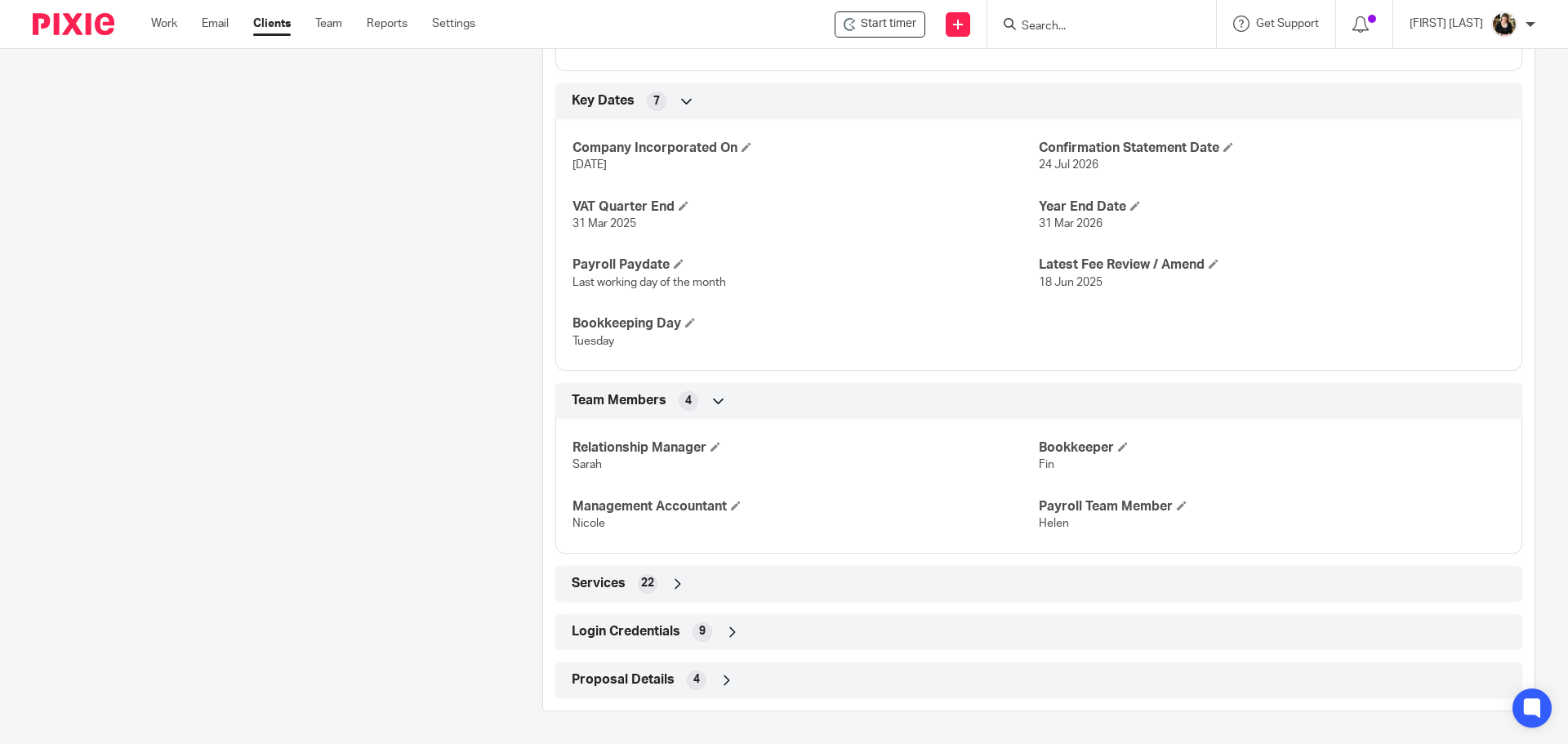 click on "Login Credentials" at bounding box center [626, 631] 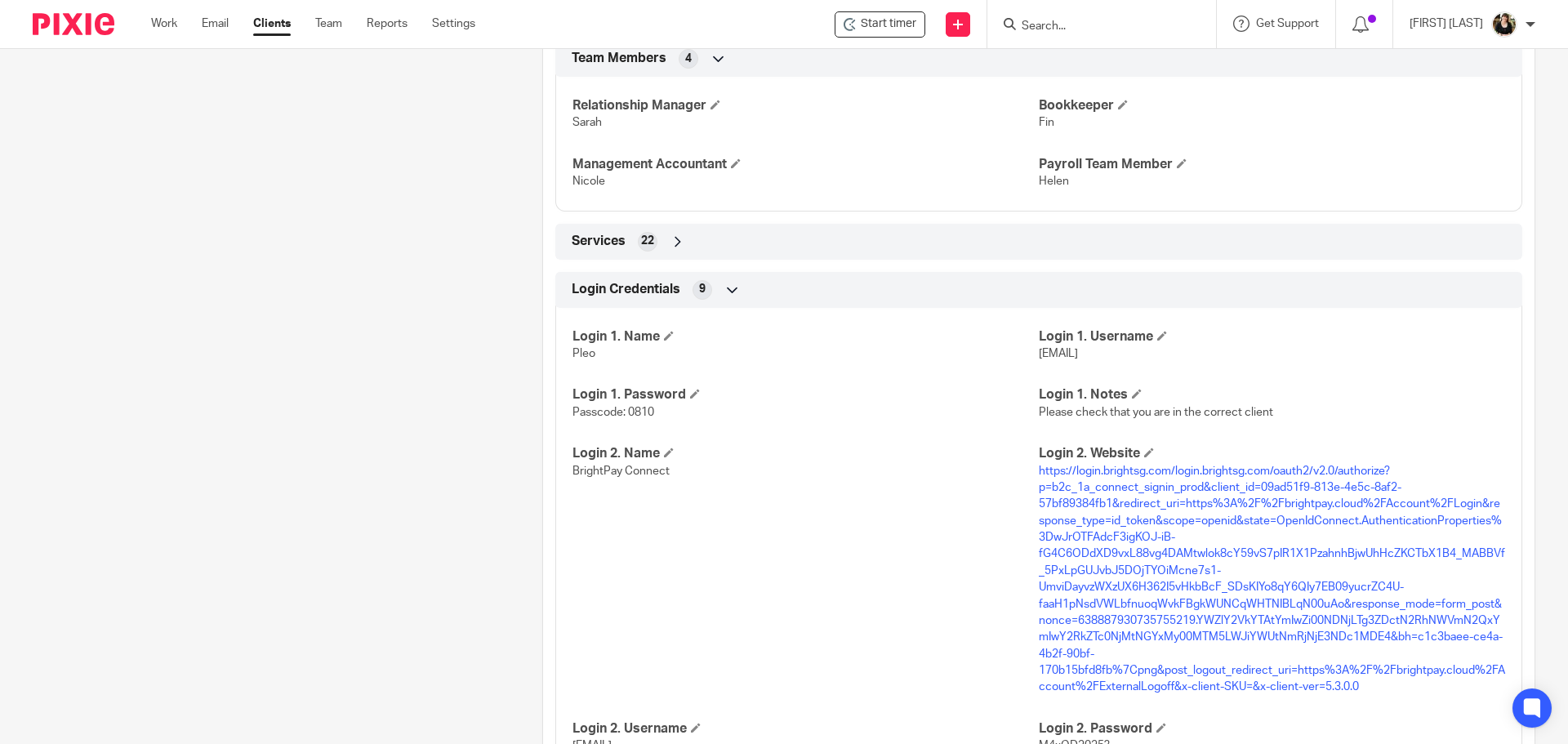 scroll, scrollTop: 1342, scrollLeft: 0, axis: vertical 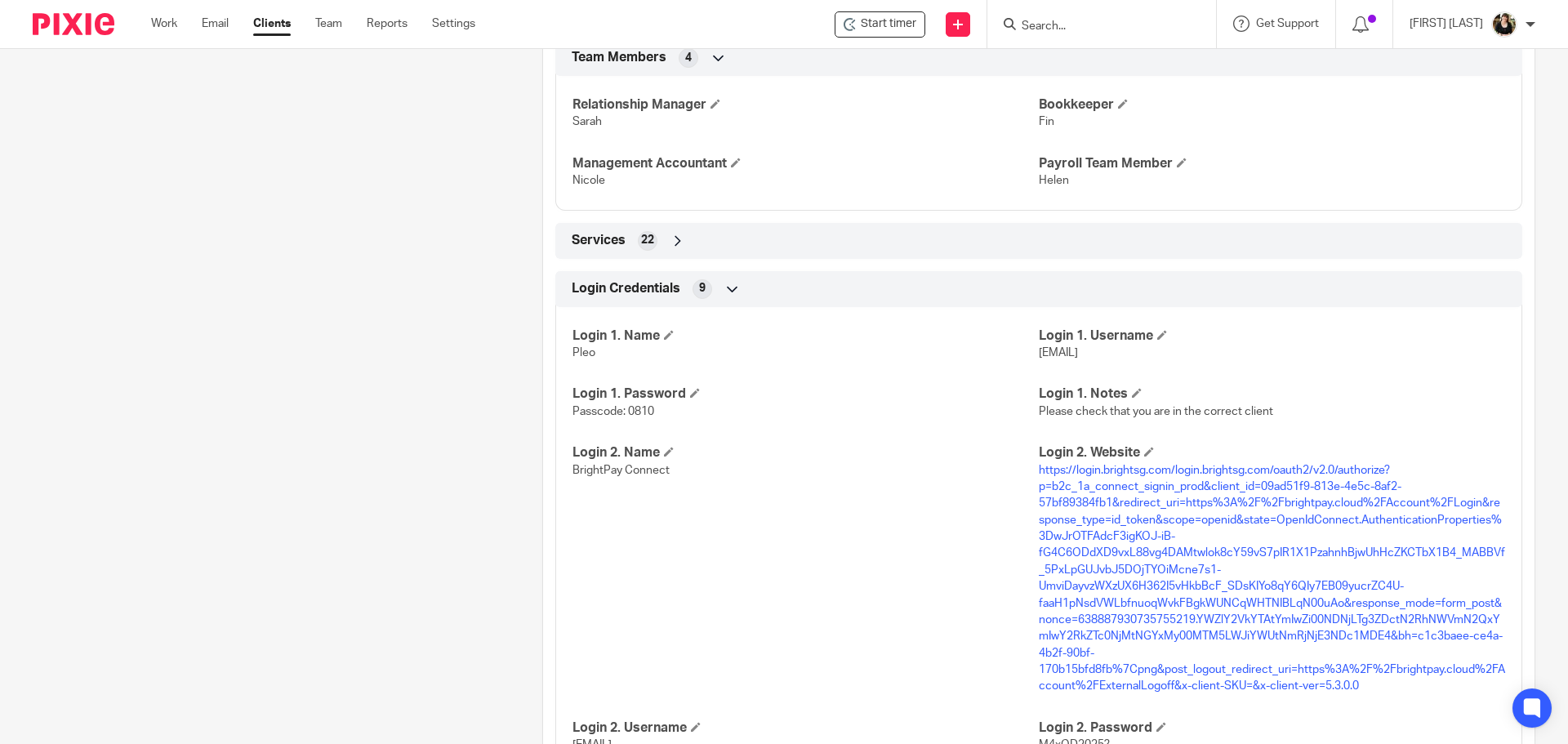 click on "Services" at bounding box center [599, 240] 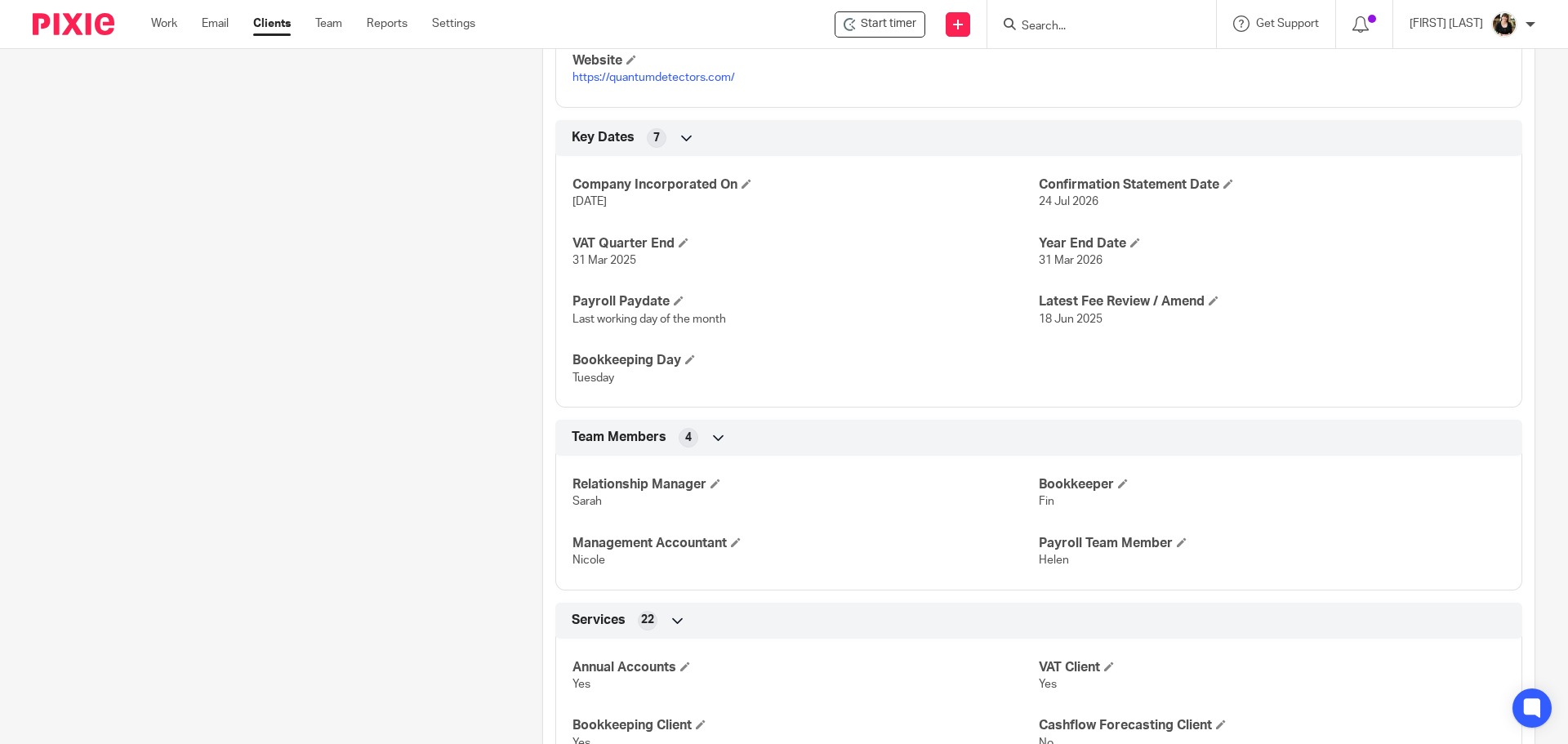 scroll, scrollTop: 770, scrollLeft: 0, axis: vertical 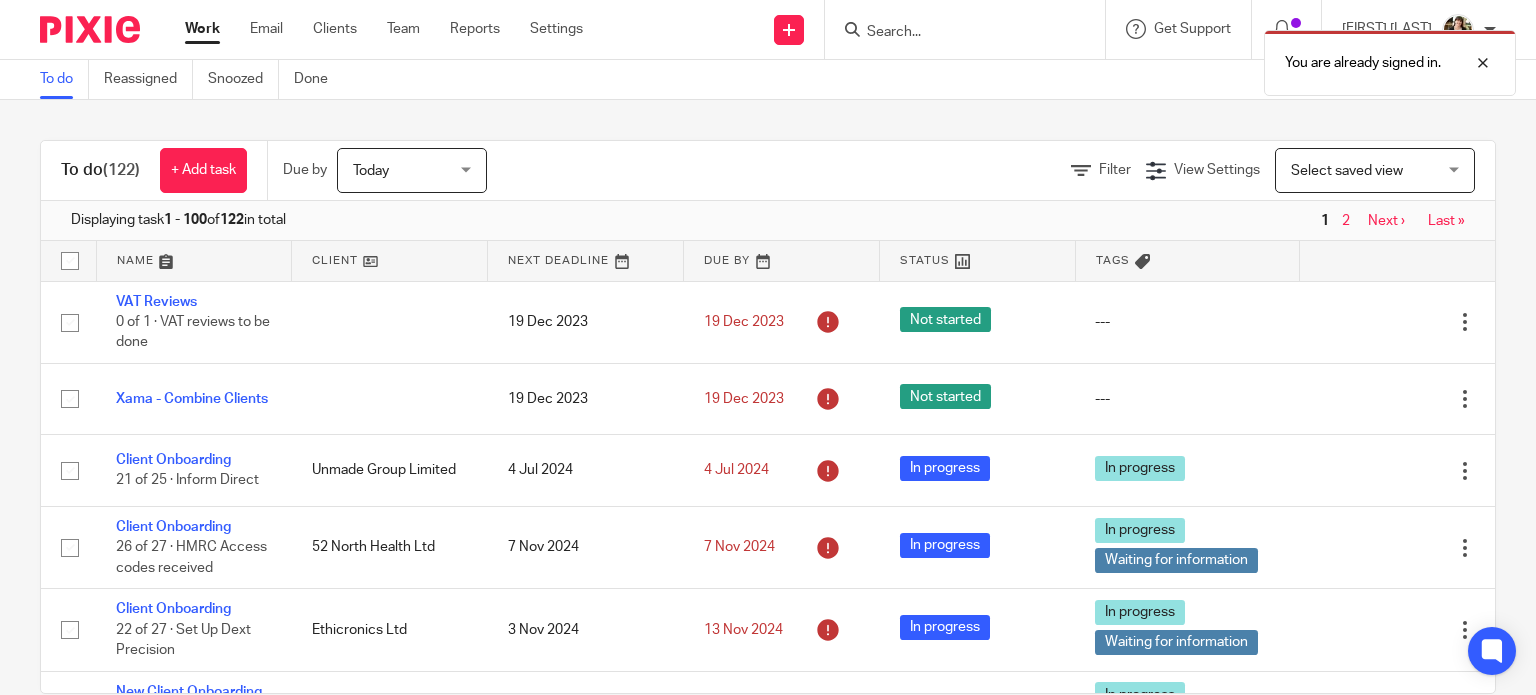 click on "You are already signed in." at bounding box center [1142, 58] 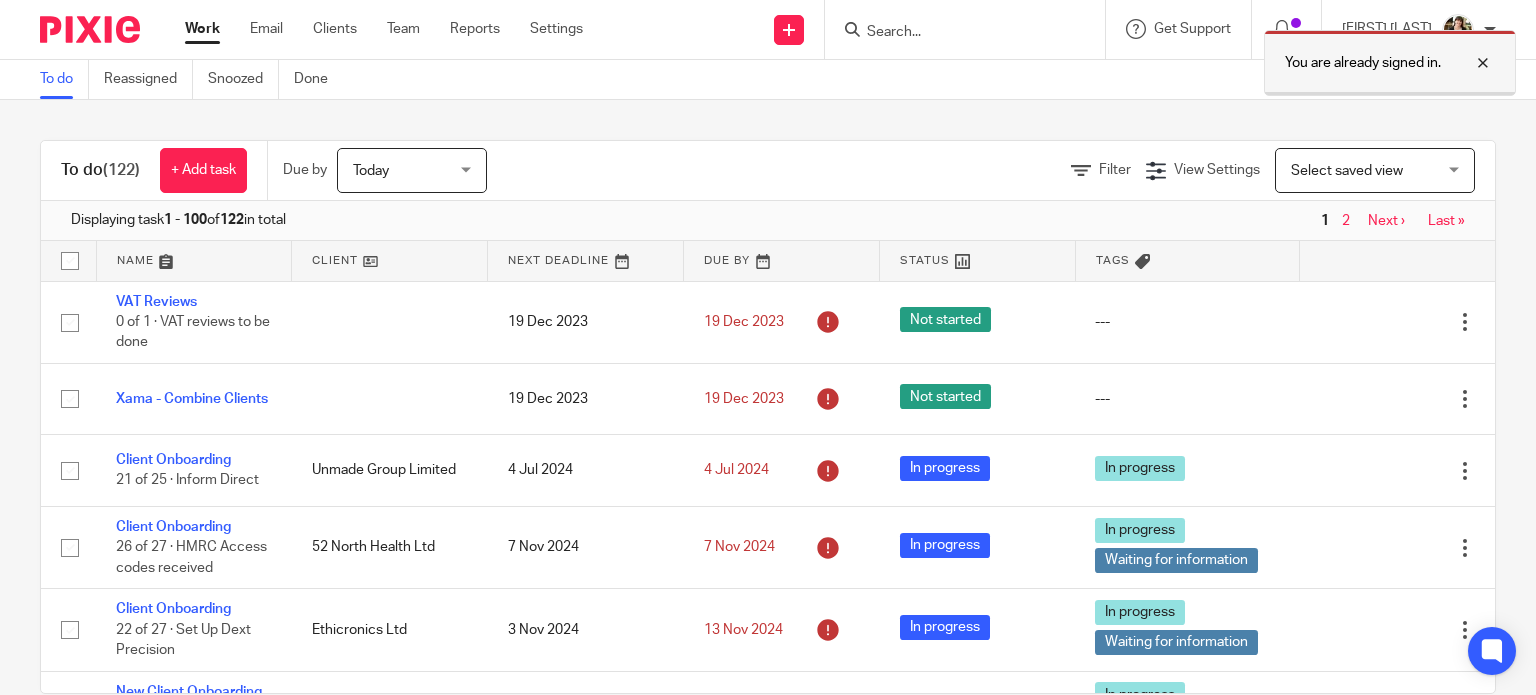 click at bounding box center (1468, 63) 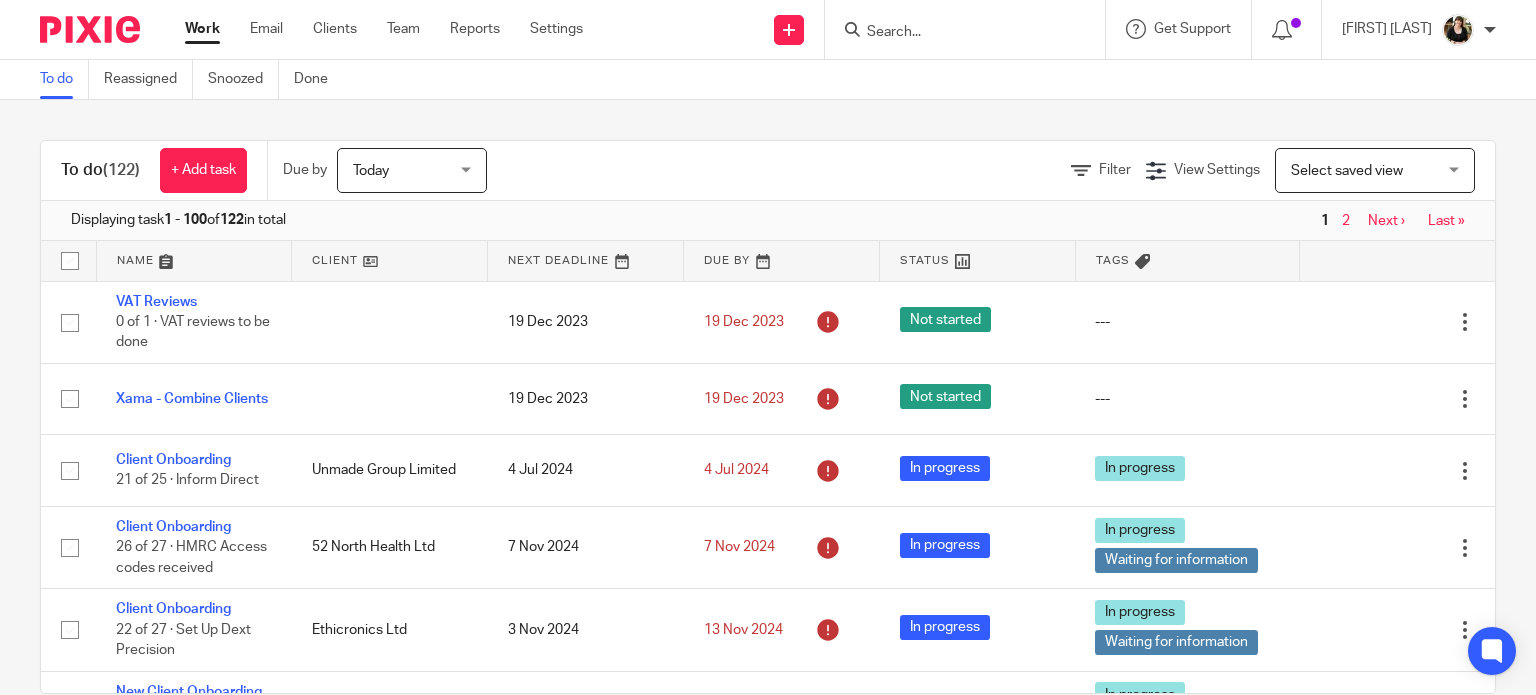 click on "Get Support
Contact via email
Check our documentation
Access the academy
View roadmap" at bounding box center [1179, 29] 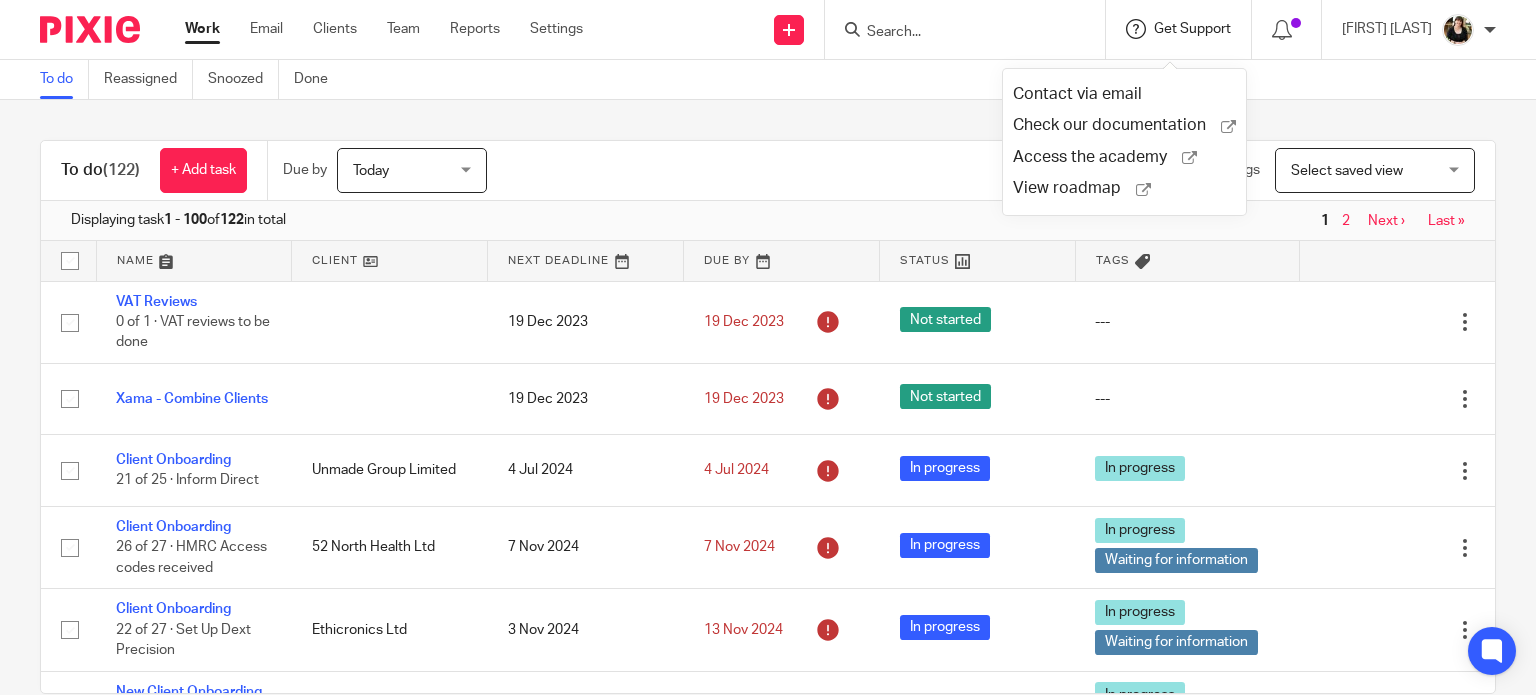 click on "Get Support" at bounding box center [1192, 29] 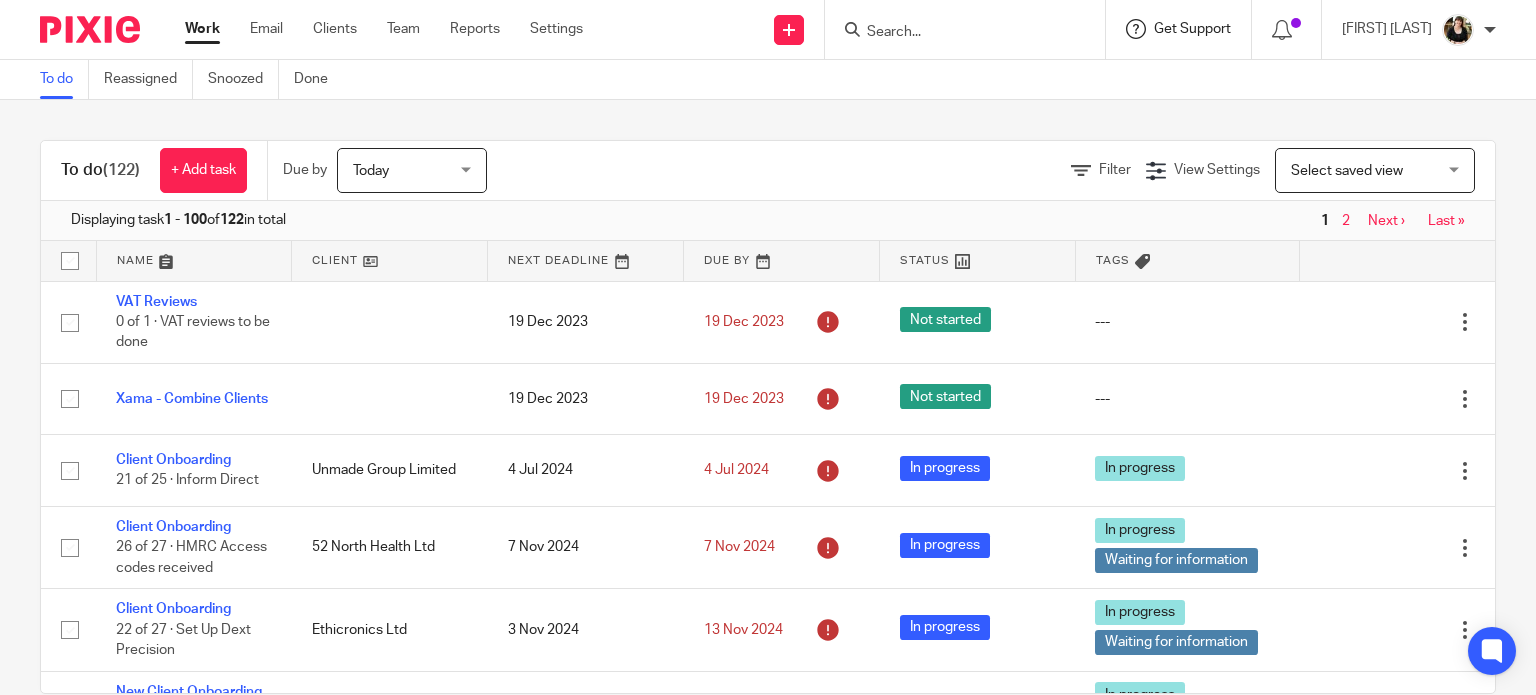 click on "Get Support" at bounding box center [1192, 29] 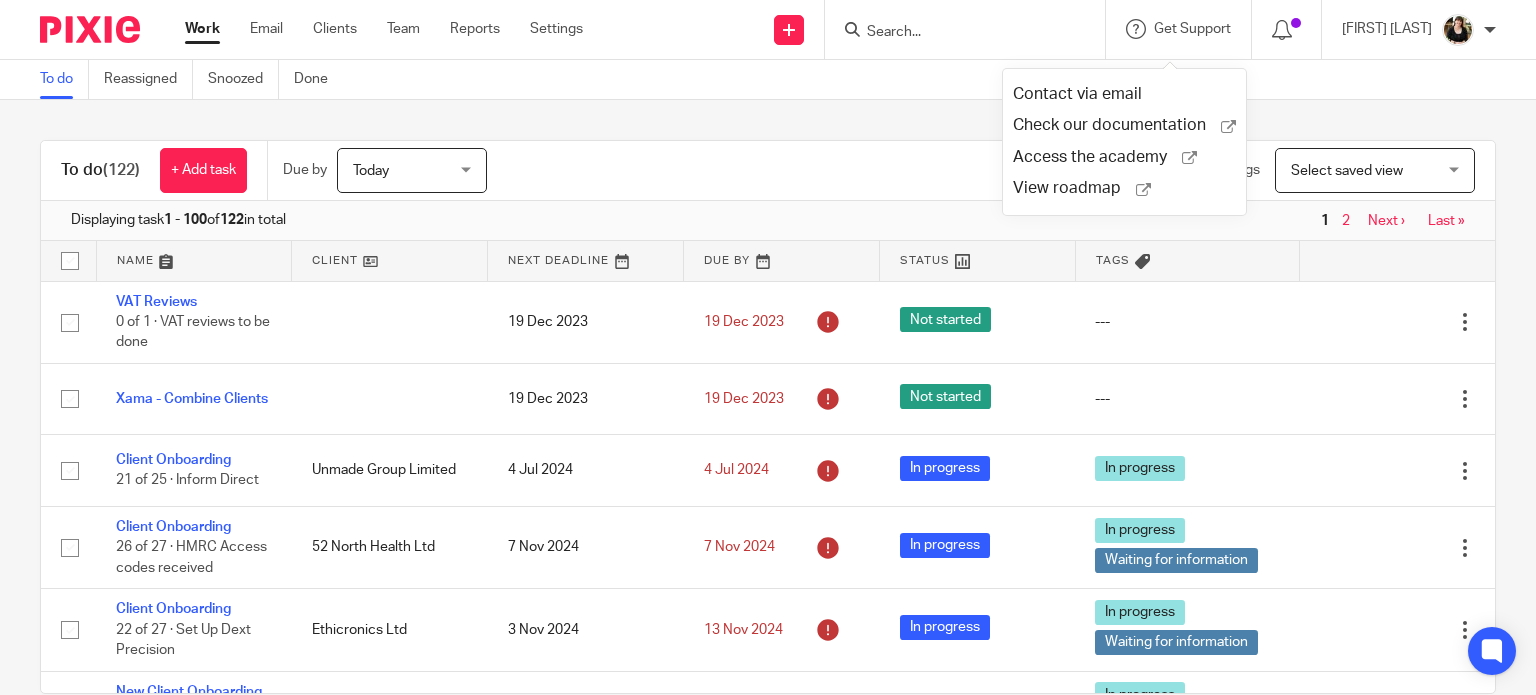 click on "Send new email
Create task
Add client" at bounding box center [789, 29] 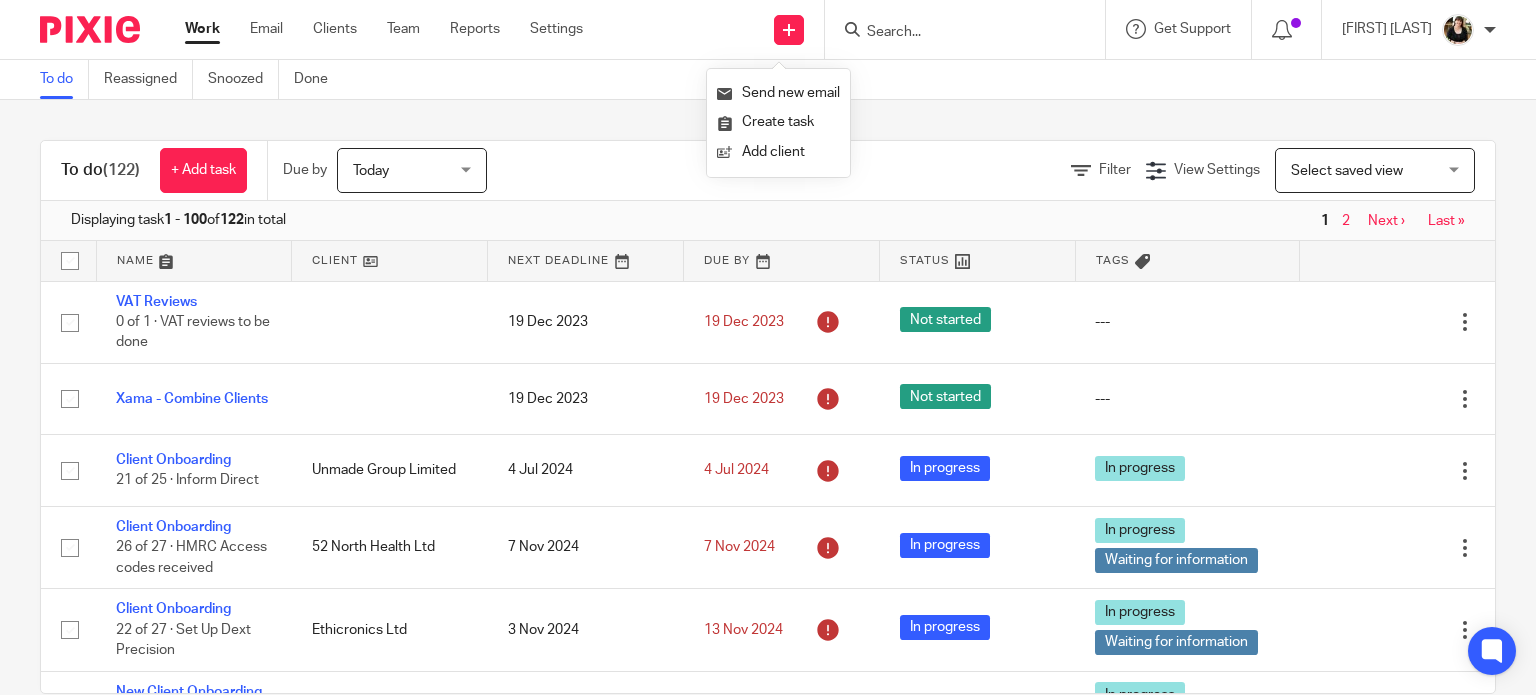 click at bounding box center [955, 33] 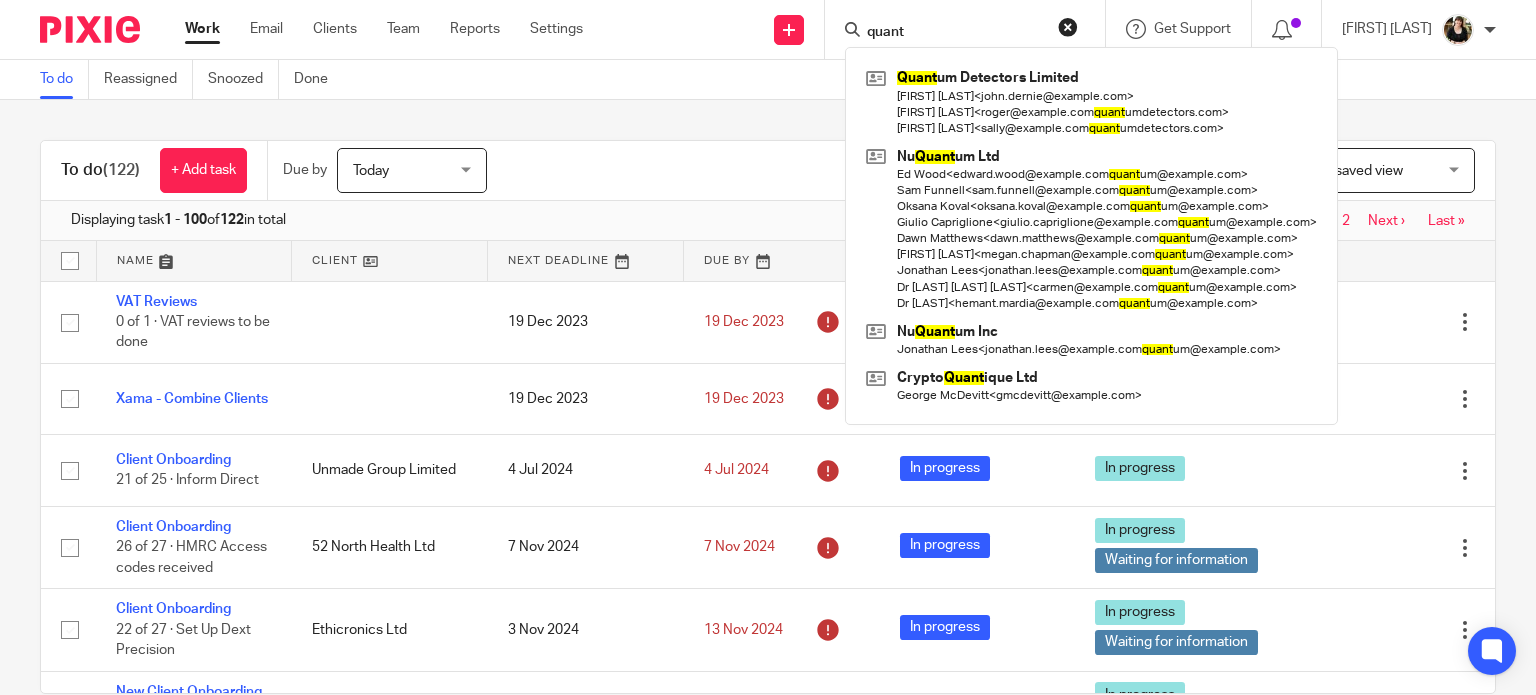 type on "quant" 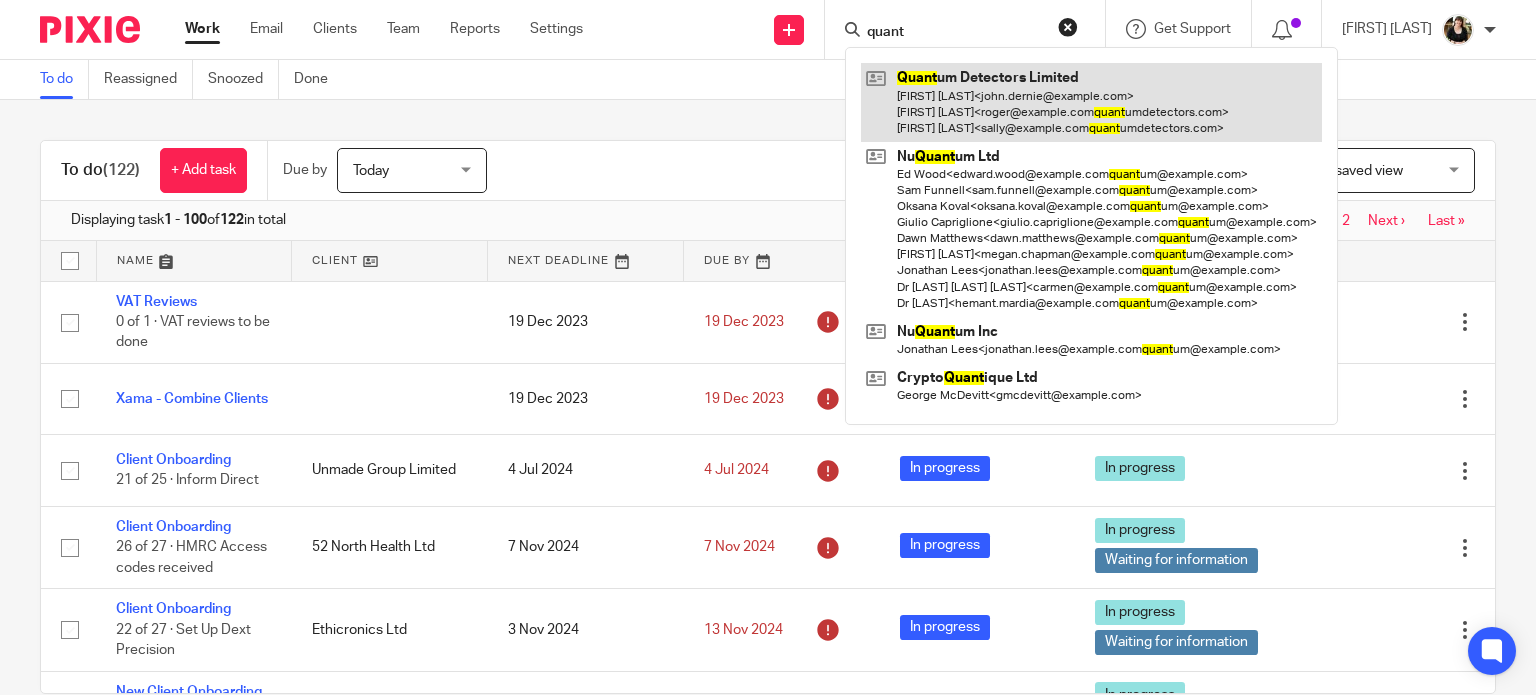 click at bounding box center [1091, 102] 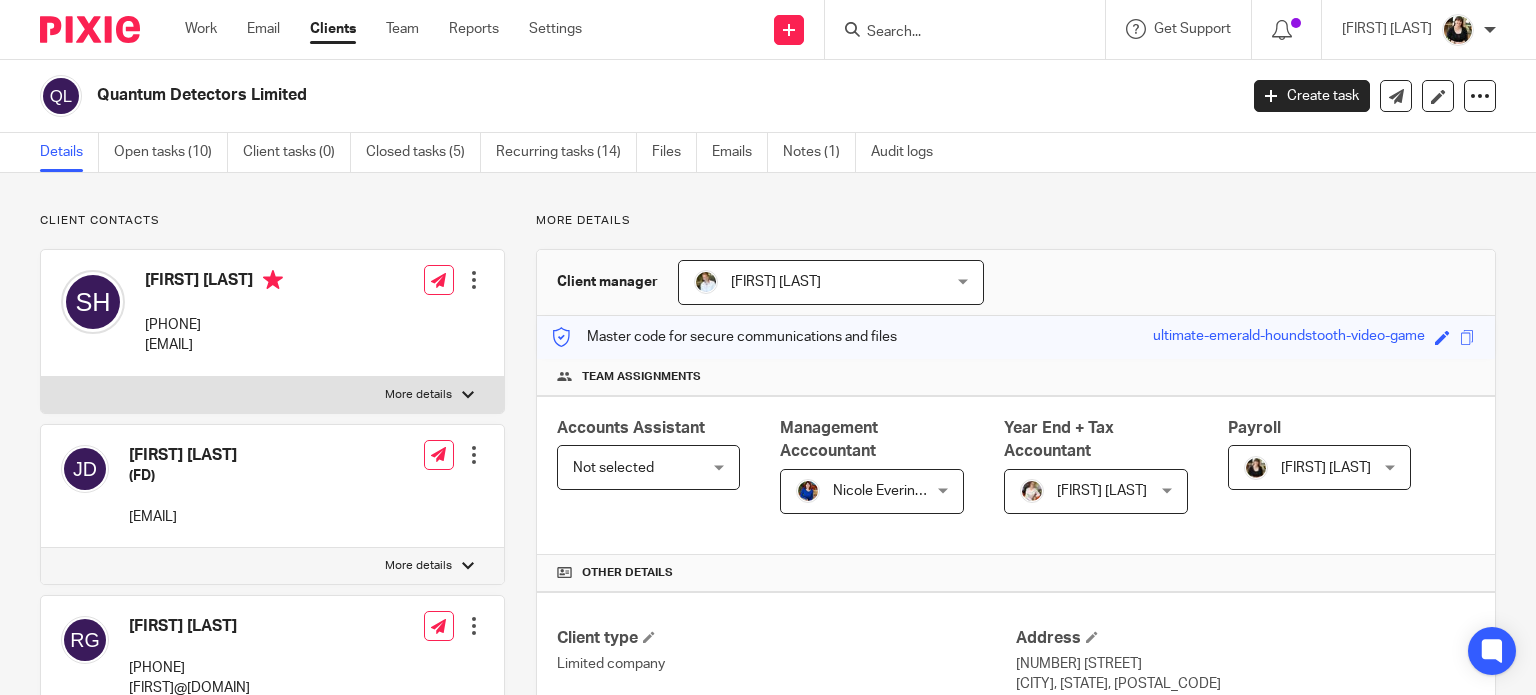 scroll, scrollTop: 0, scrollLeft: 0, axis: both 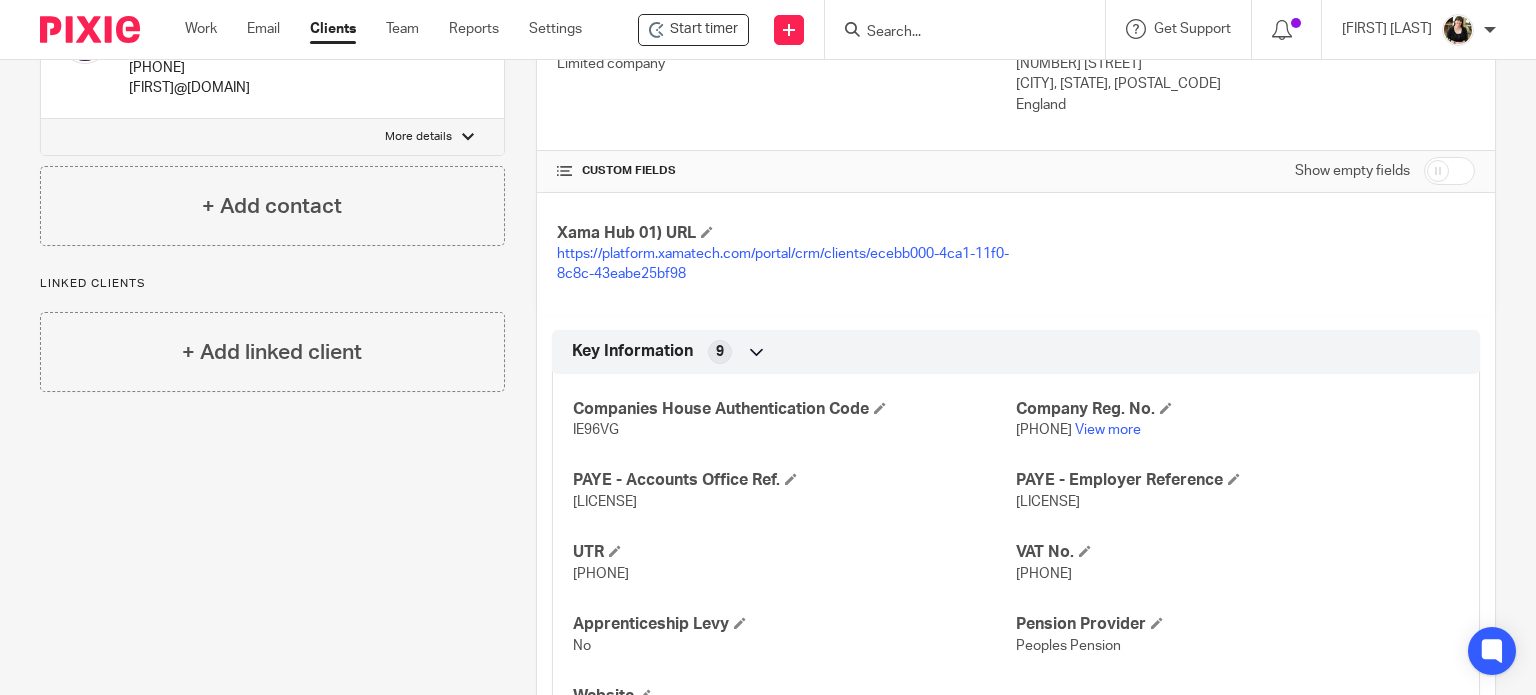 click at bounding box center (1490, 30) 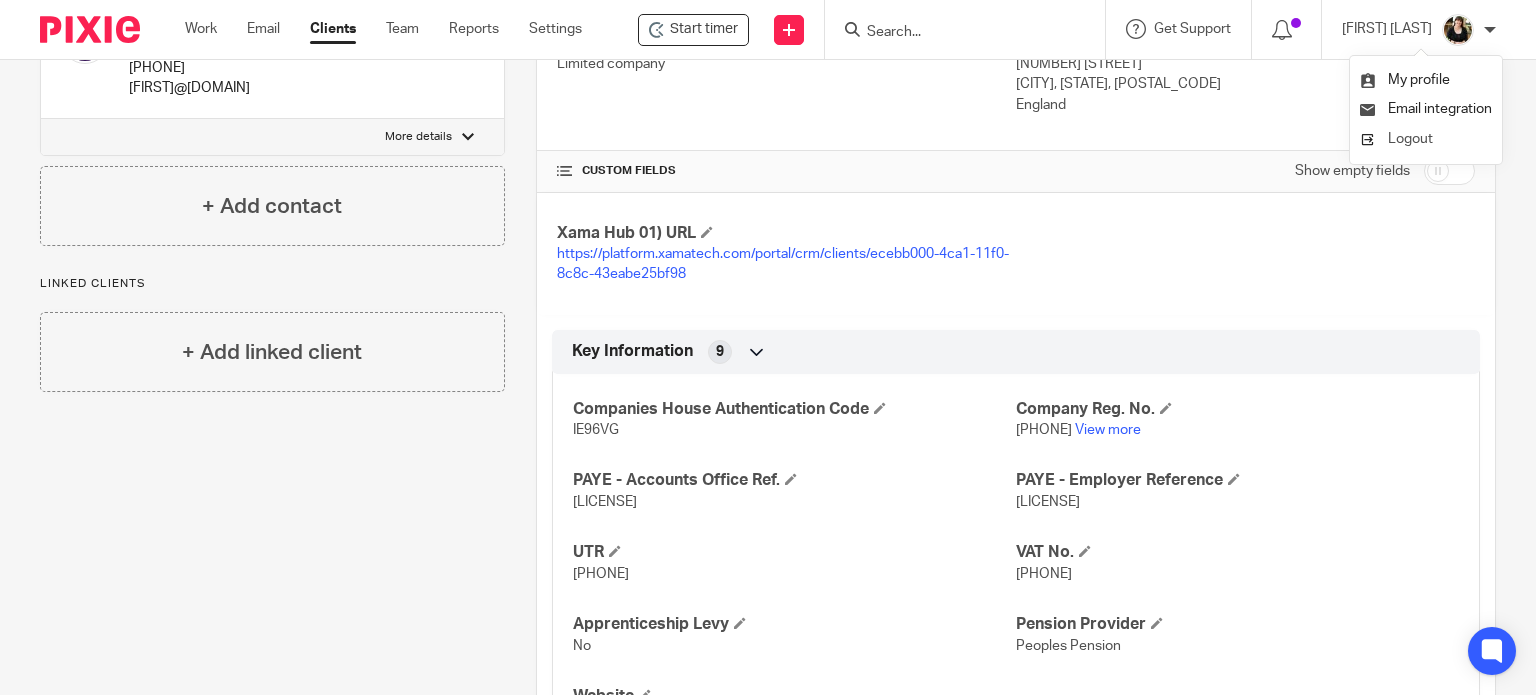 click on "Logout" at bounding box center [1410, 139] 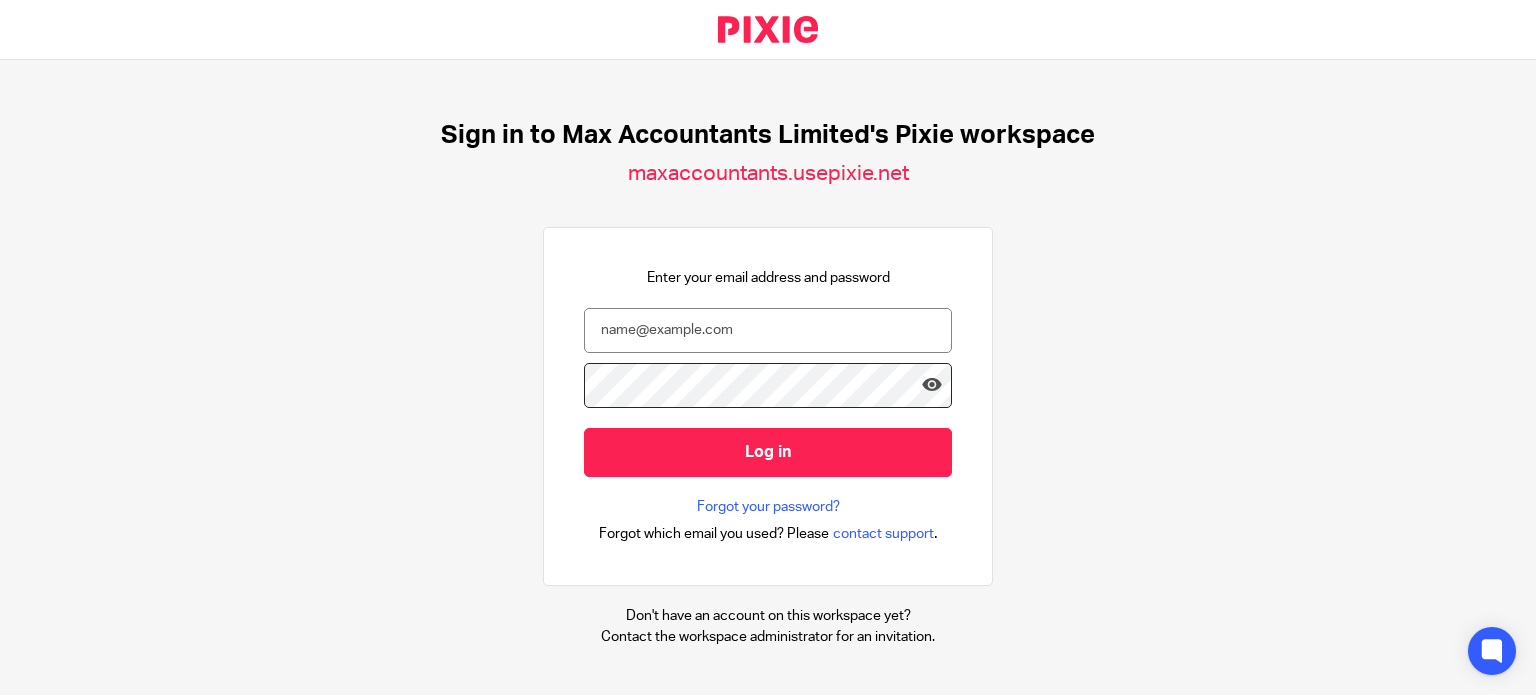 scroll, scrollTop: 0, scrollLeft: 0, axis: both 